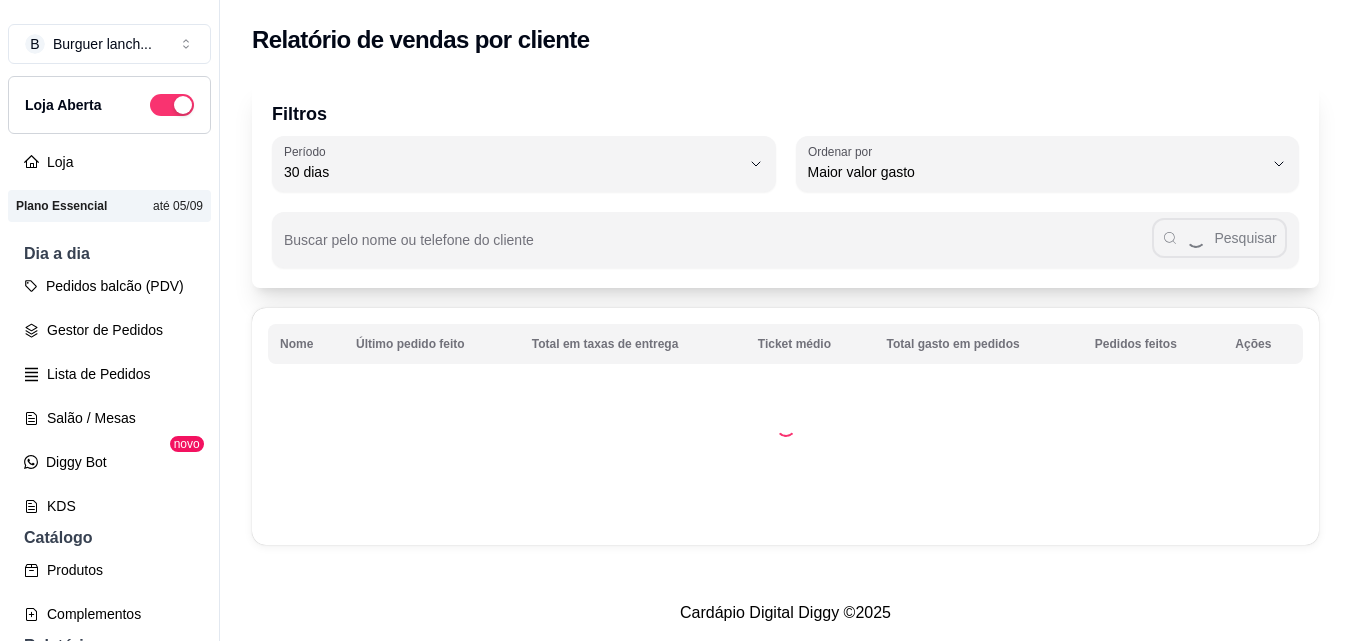 select on "30" 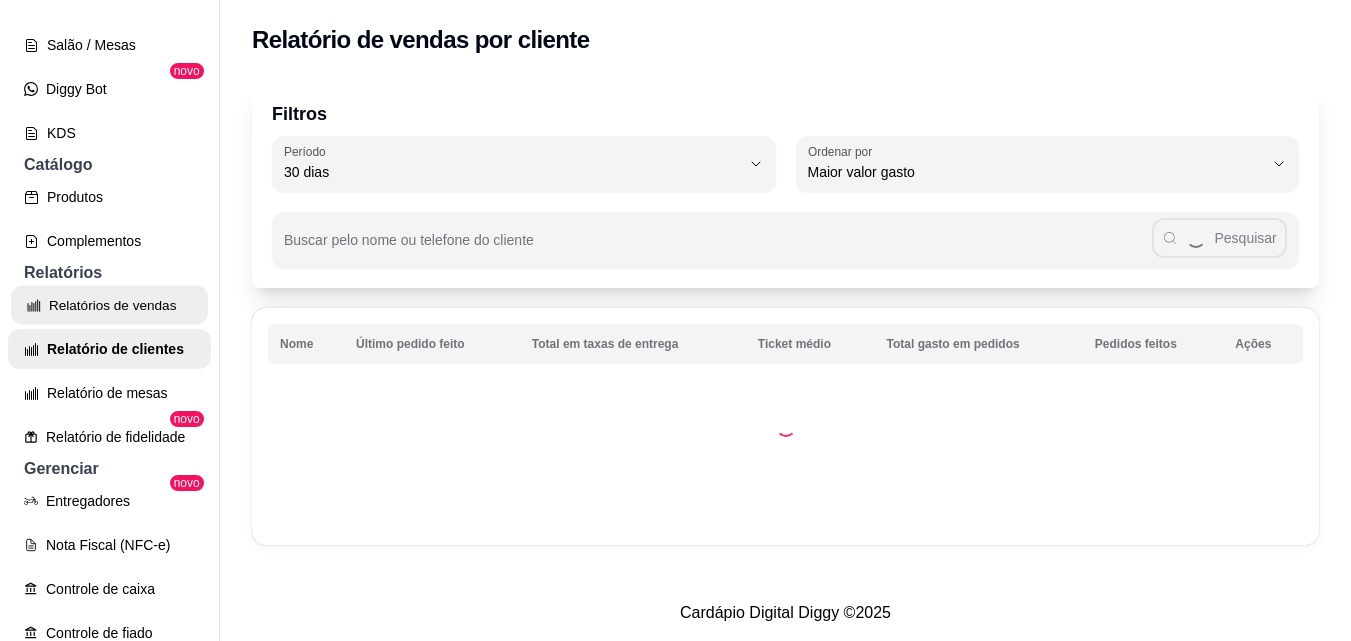 click on "Relatórios de vendas" at bounding box center (109, 305) 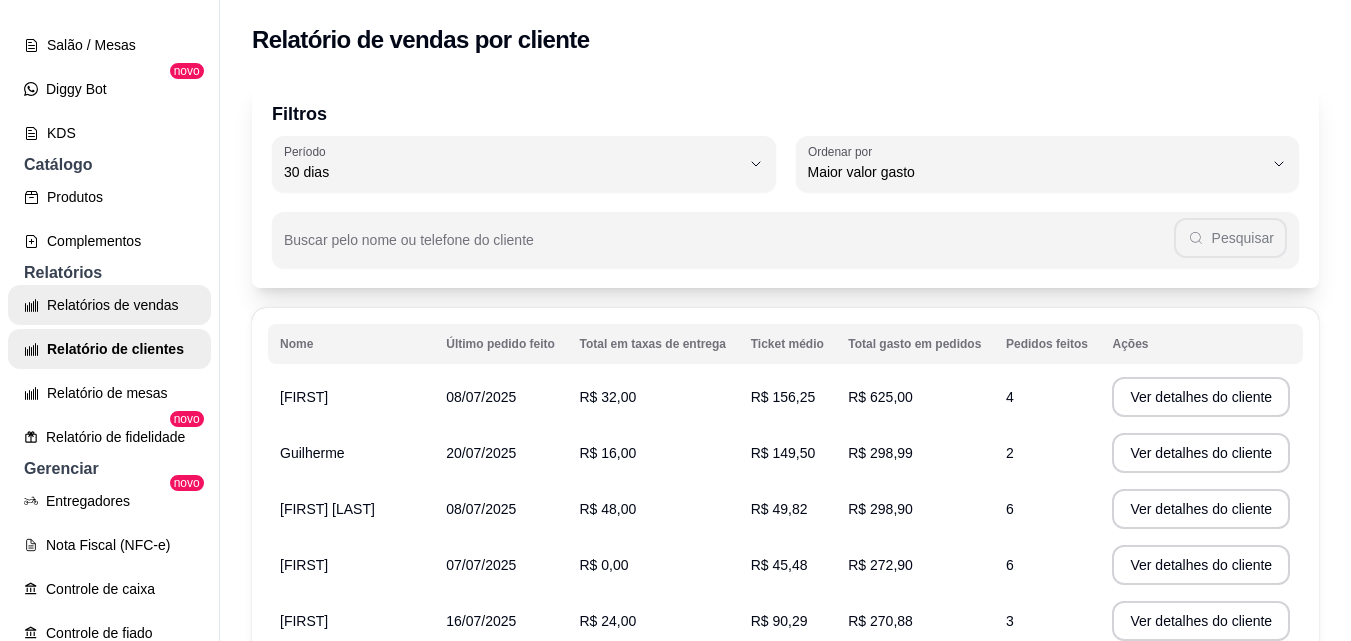 select on "ALL" 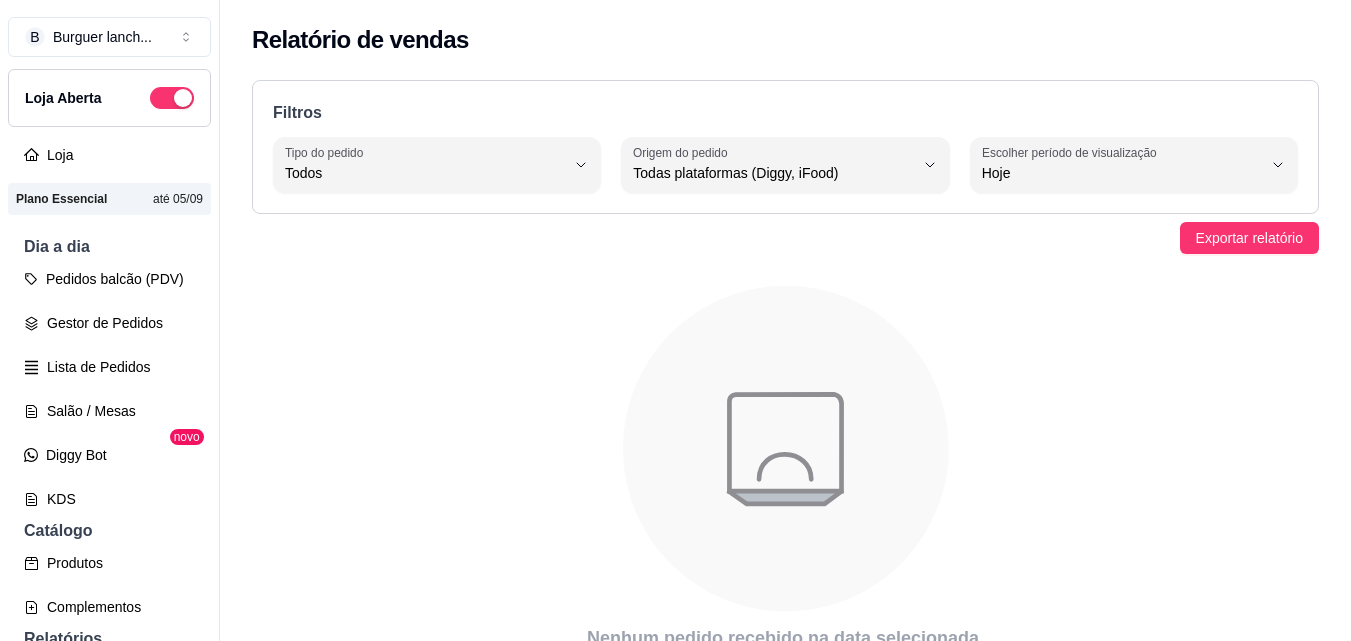 scroll, scrollTop: 0, scrollLeft: 0, axis: both 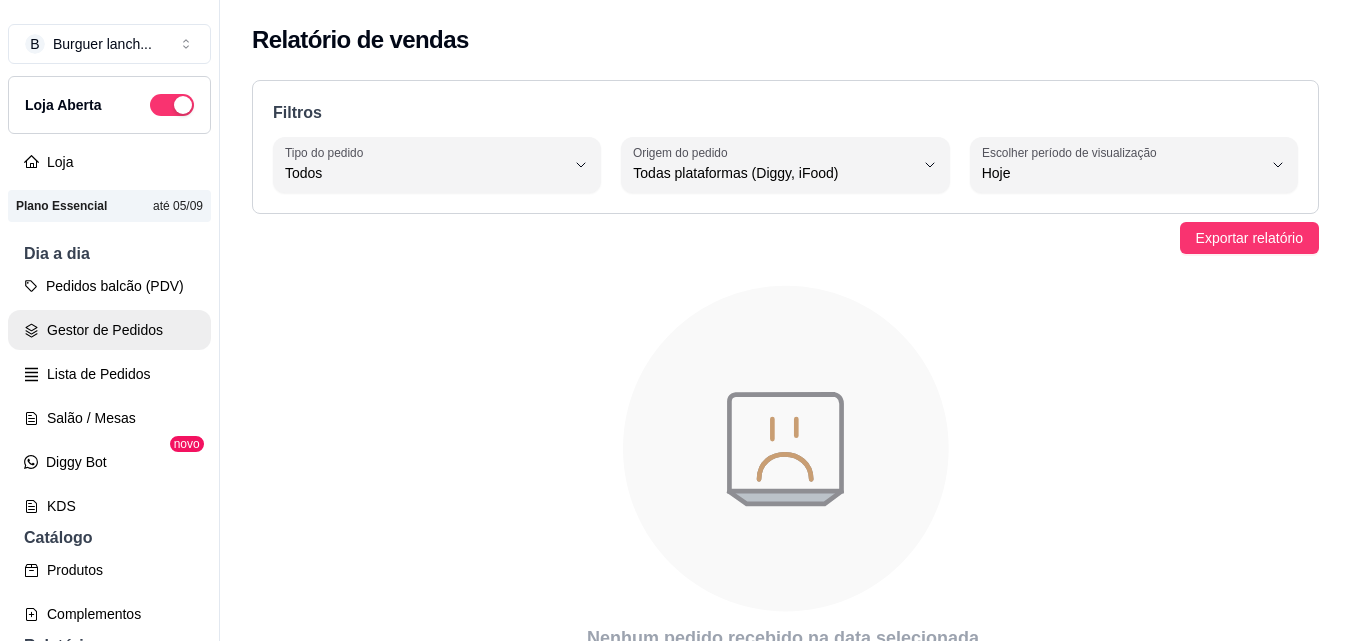 click on "Gestor de Pedidos" at bounding box center (109, 330) 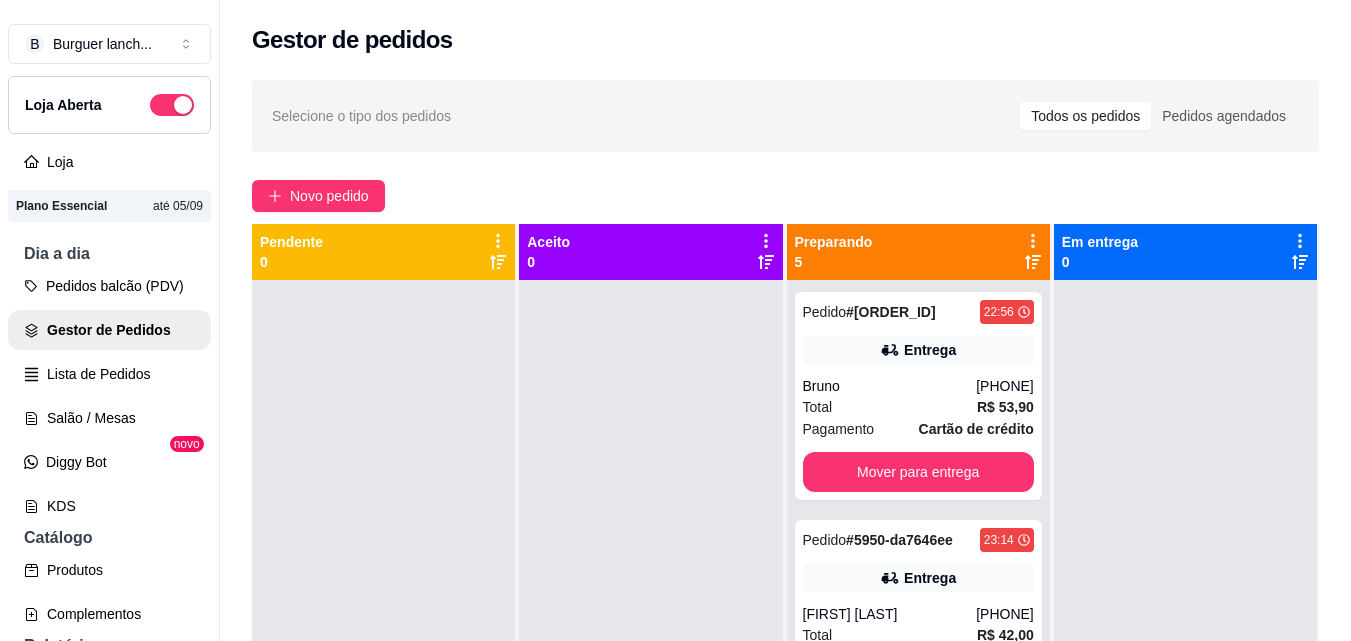 scroll, scrollTop: 319, scrollLeft: 0, axis: vertical 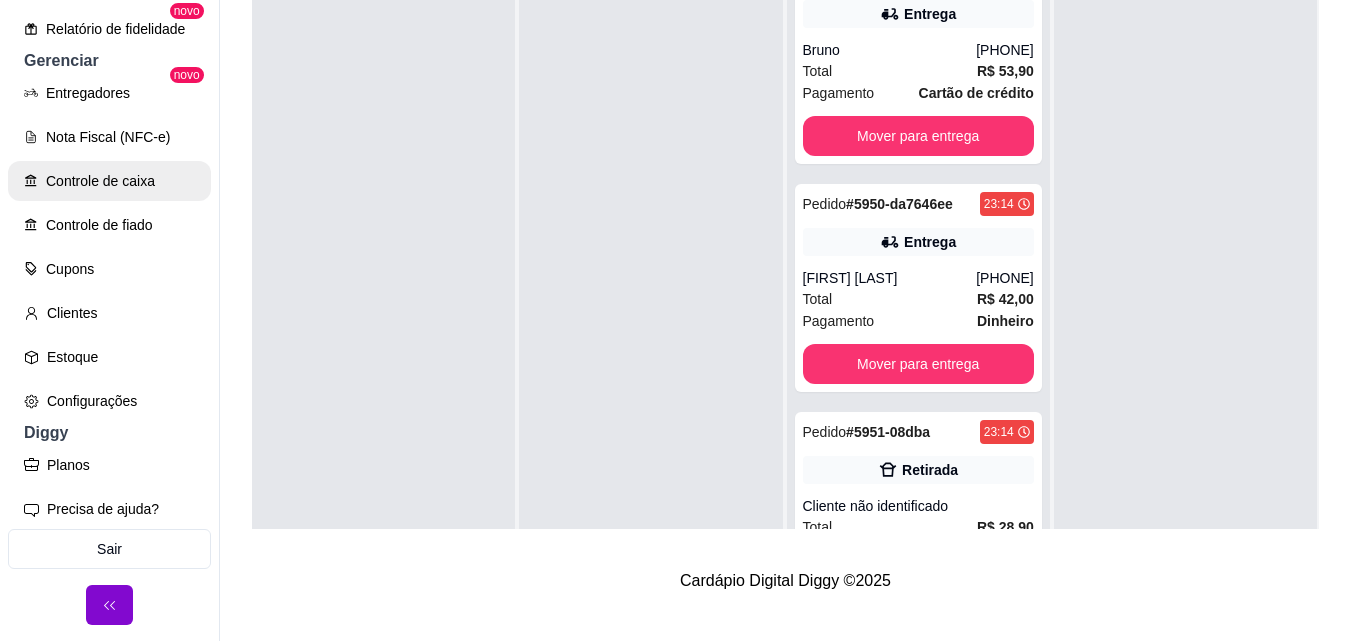 click on "Controle de caixa" at bounding box center [109, 181] 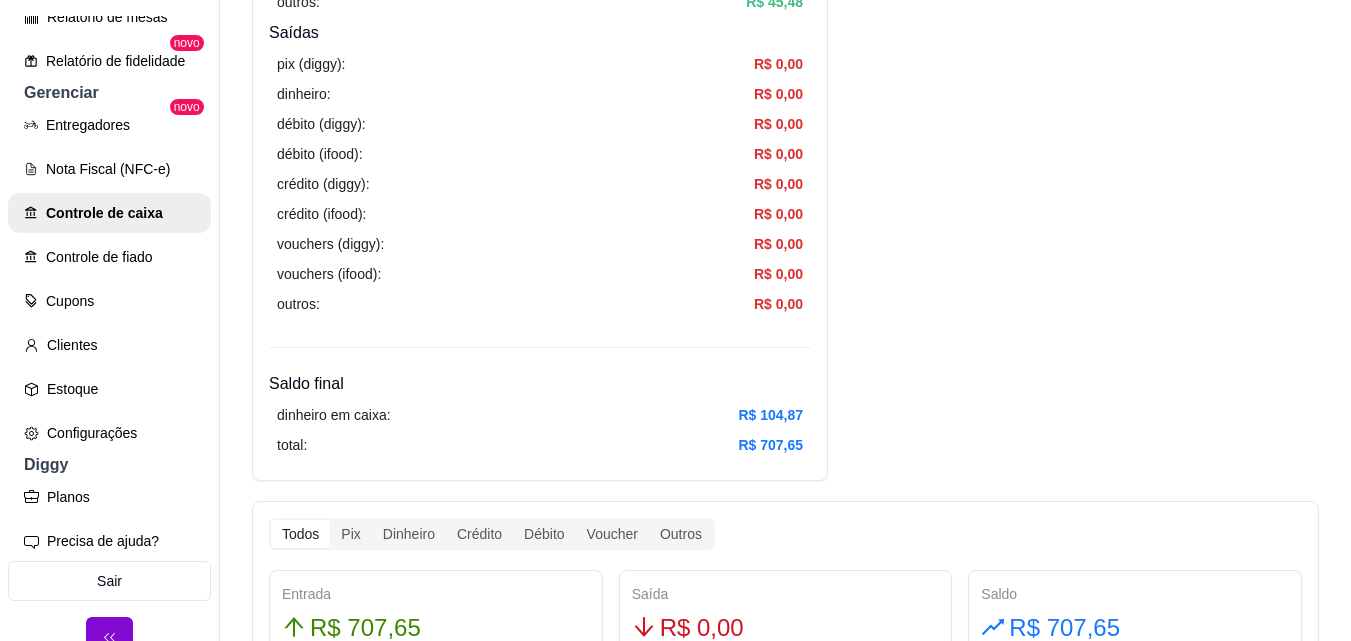 scroll, scrollTop: 700, scrollLeft: 0, axis: vertical 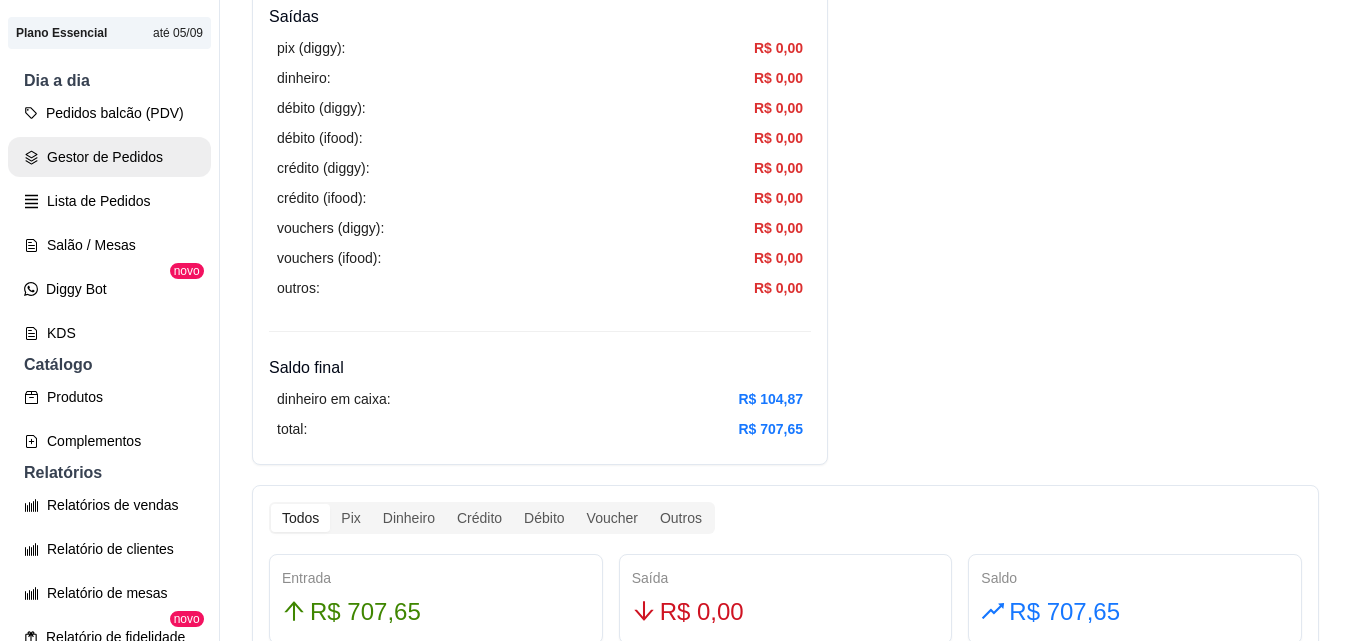 click on "Gestor de Pedidos" at bounding box center [109, 157] 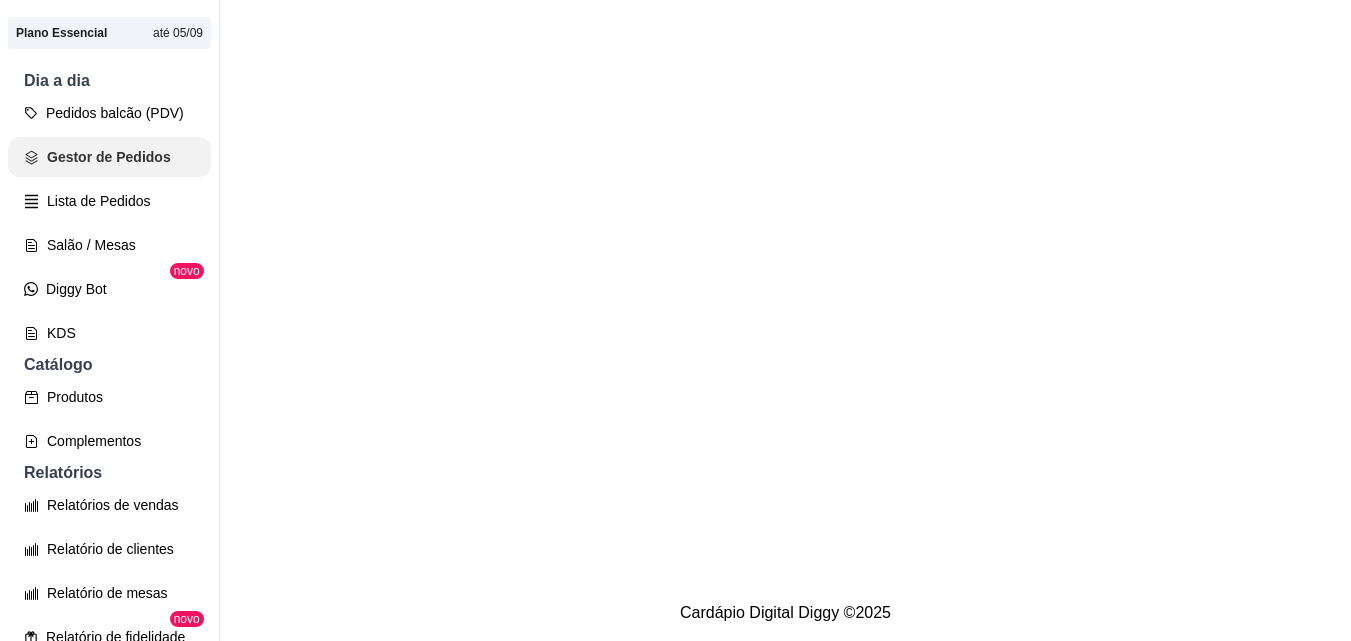 scroll, scrollTop: 0, scrollLeft: 0, axis: both 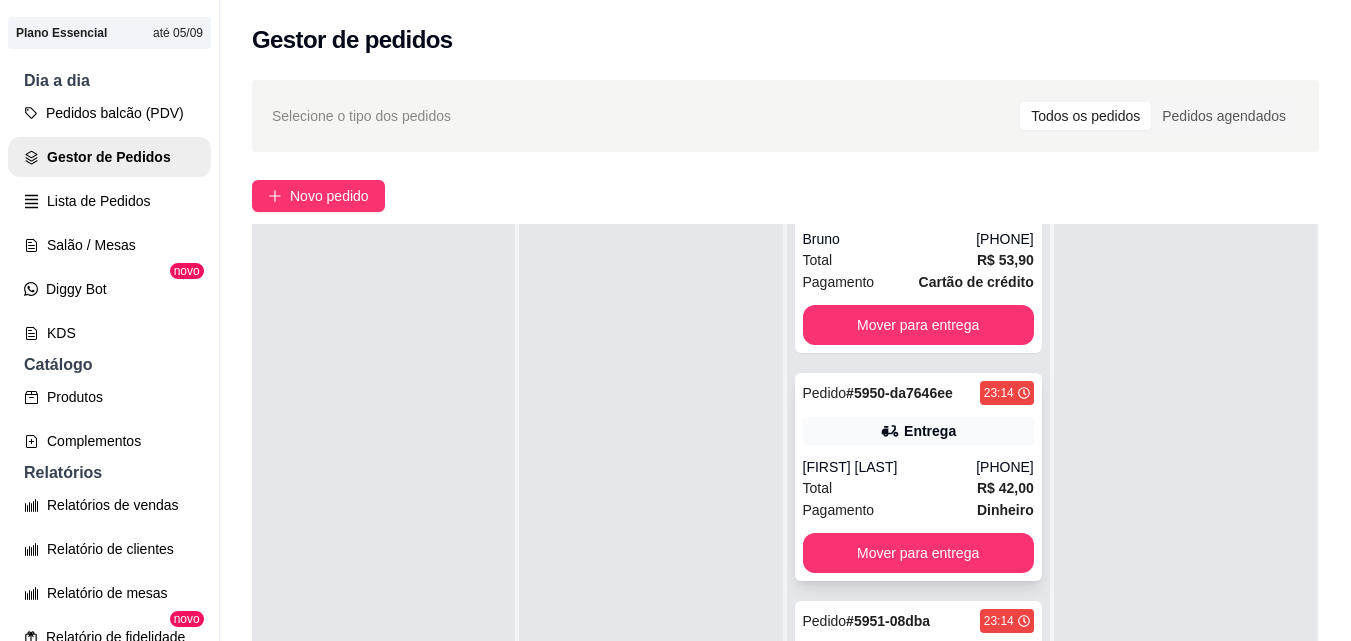 click on "[FIRST] [LAST]" at bounding box center [890, 467] 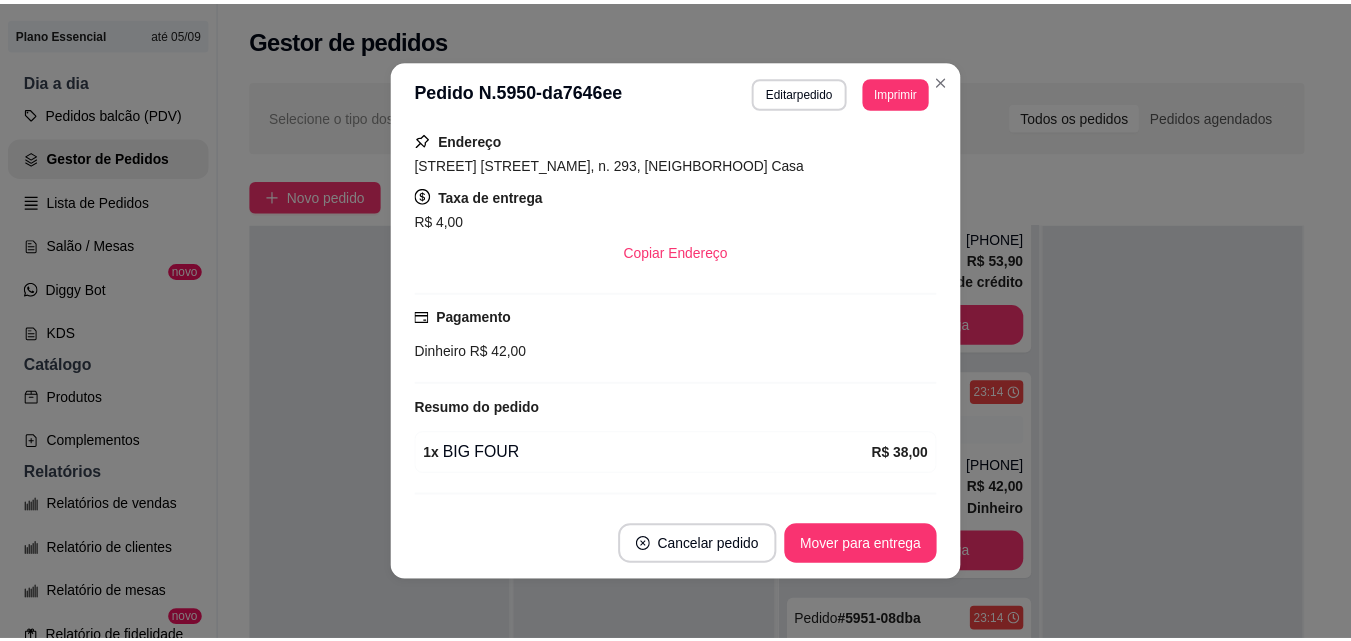 scroll, scrollTop: 408, scrollLeft: 0, axis: vertical 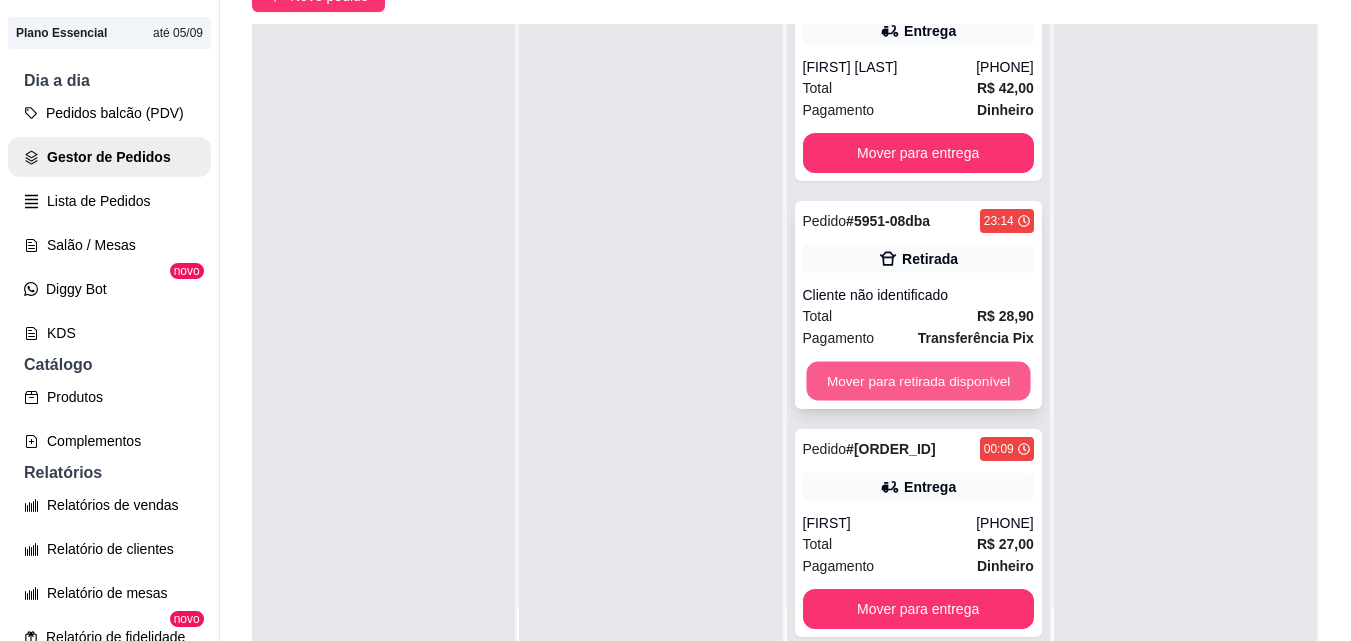 click on "Mover para retirada disponível" at bounding box center [918, 381] 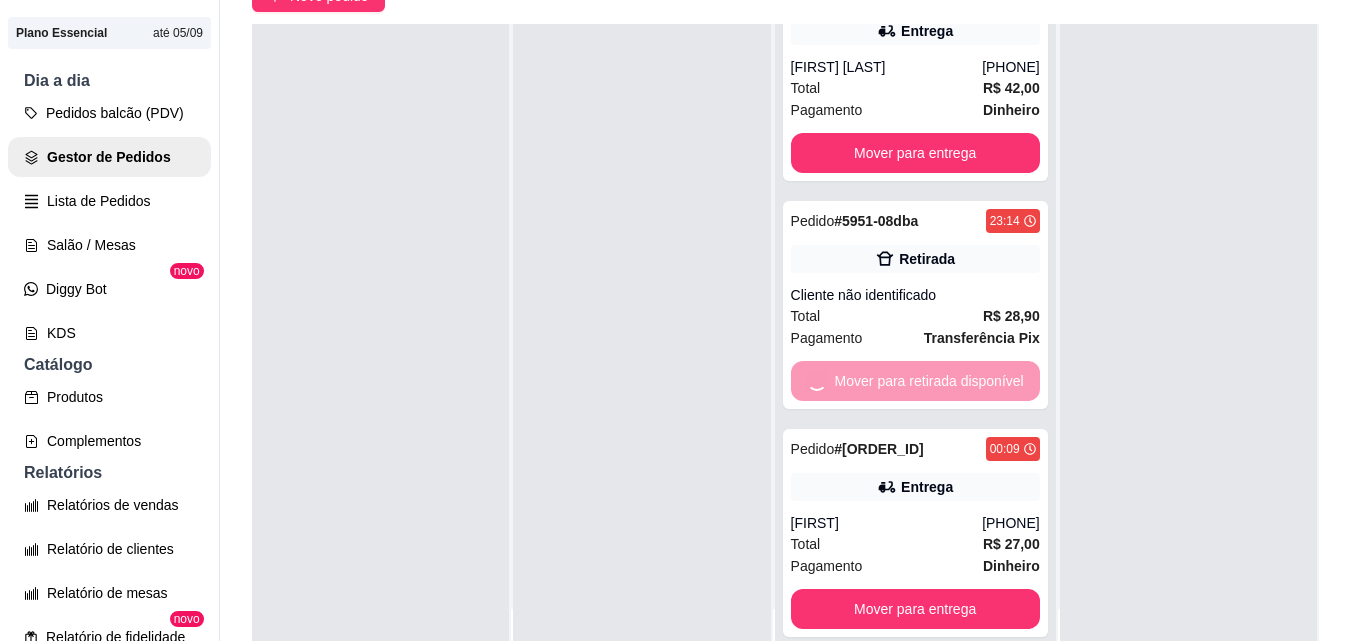 scroll, scrollTop: 63, scrollLeft: 0, axis: vertical 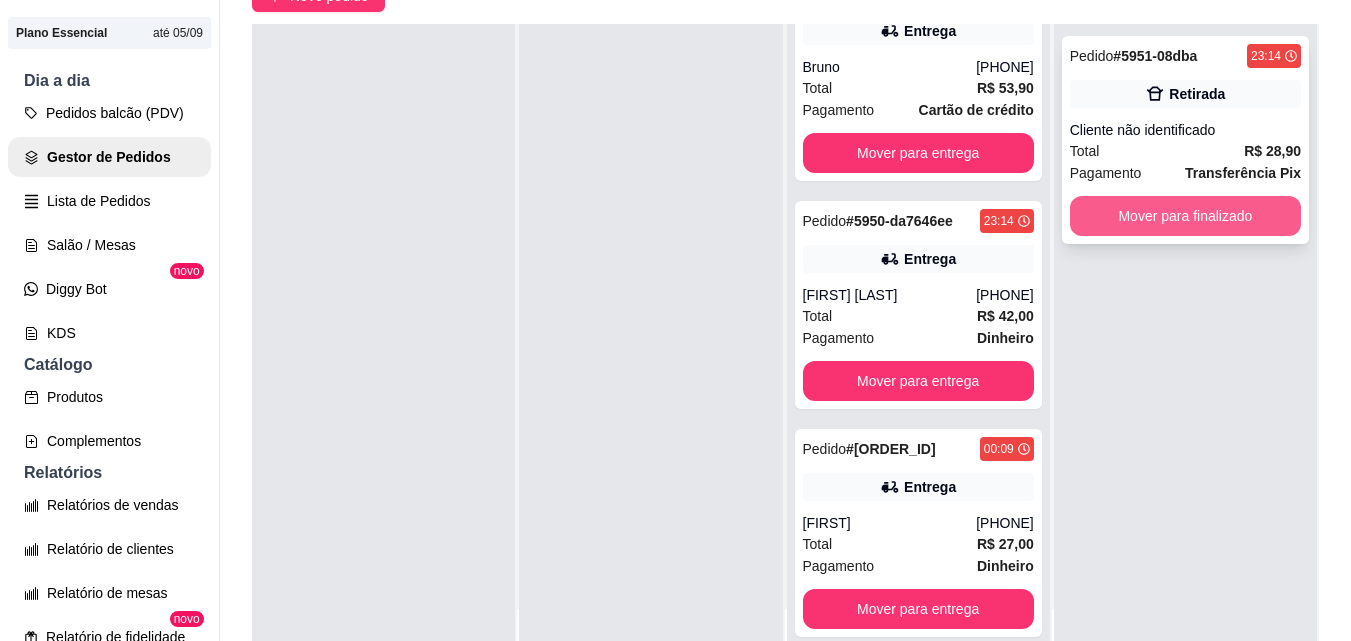 click on "Mover para finalizado" at bounding box center (1185, 216) 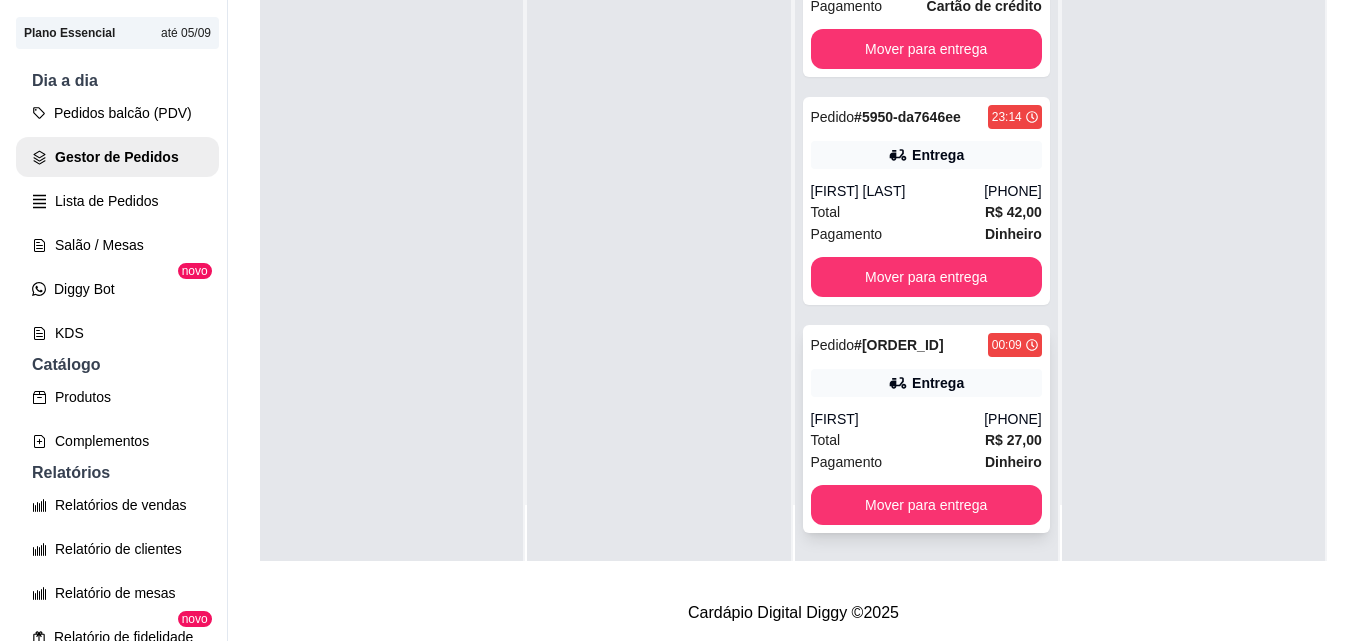 scroll, scrollTop: 319, scrollLeft: 0, axis: vertical 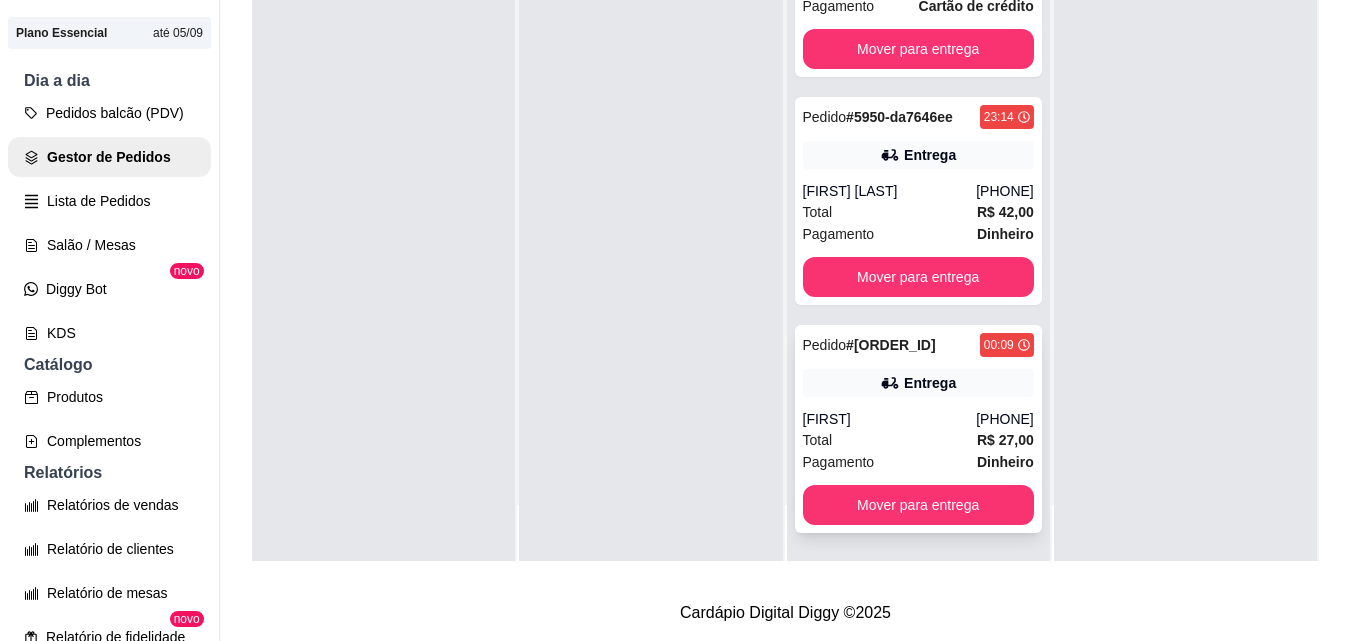 click on "Pedido  #[ORDER_ID] [TIME] Entrega [FIRST]  [PHONE] Total R$ 27,00 Pagamento Dinheiro Mover para entrega" at bounding box center (918, 429) 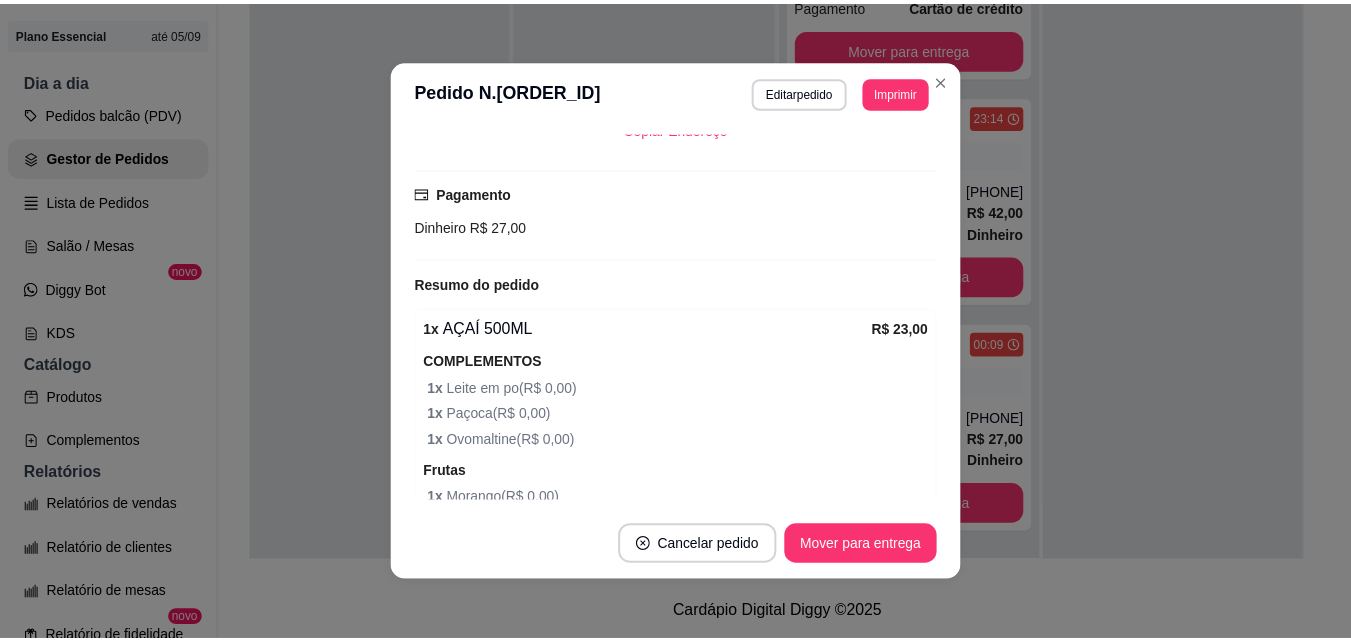 scroll, scrollTop: 500, scrollLeft: 0, axis: vertical 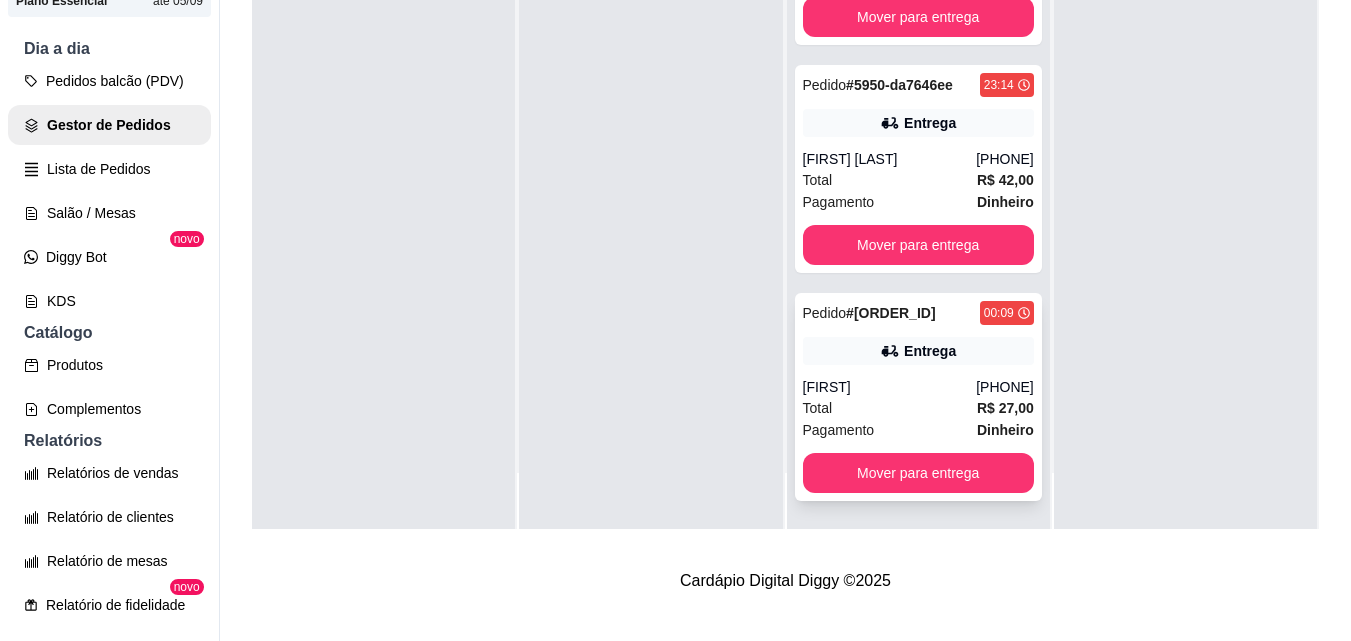 click on "Entrega" at bounding box center [918, 351] 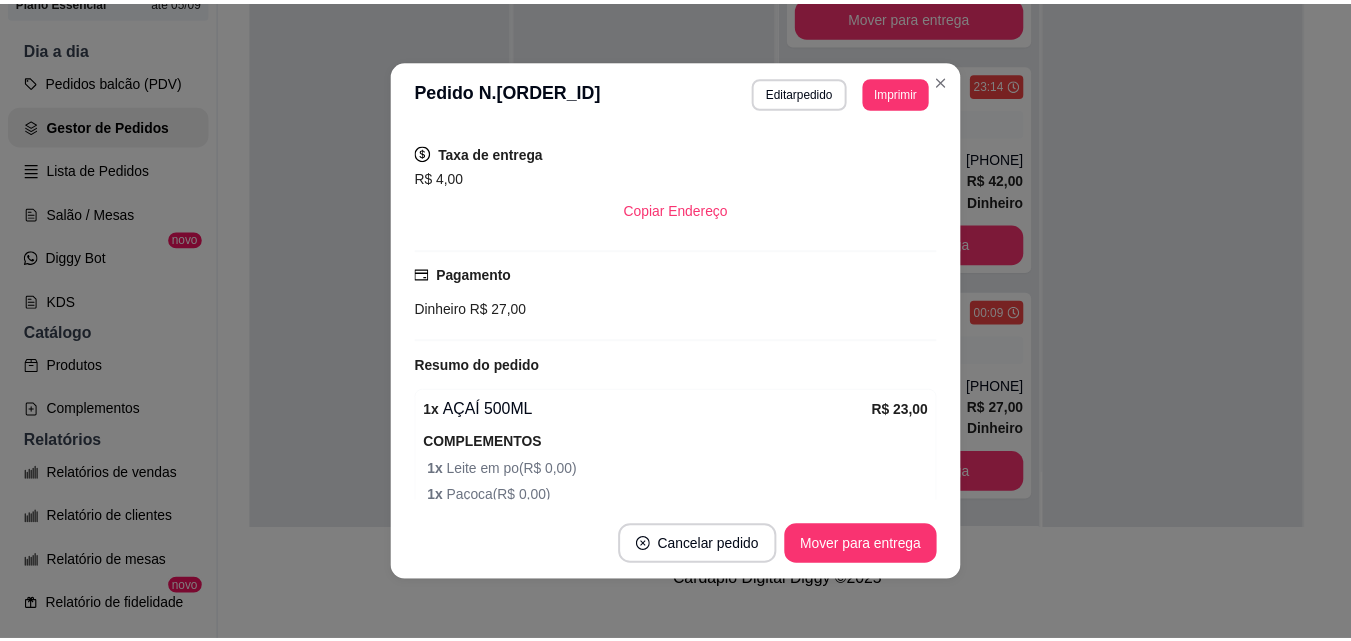 scroll, scrollTop: 300, scrollLeft: 0, axis: vertical 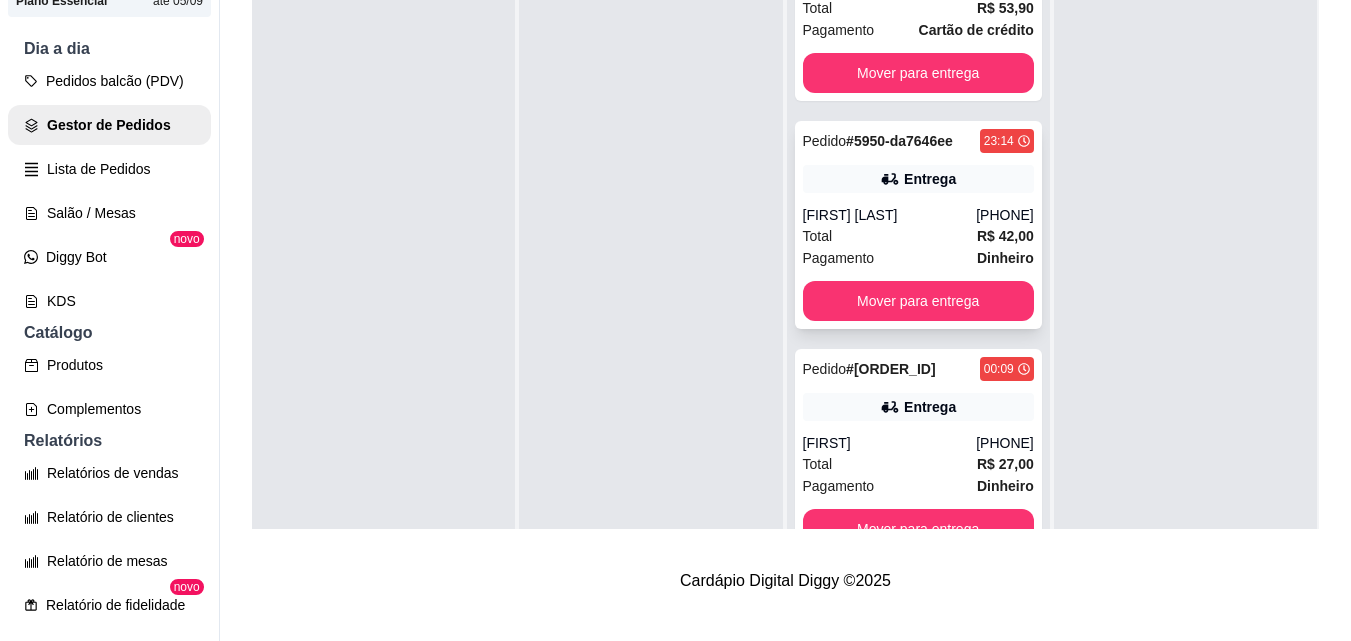 click on "[FIRST] [LAST]" at bounding box center [890, 215] 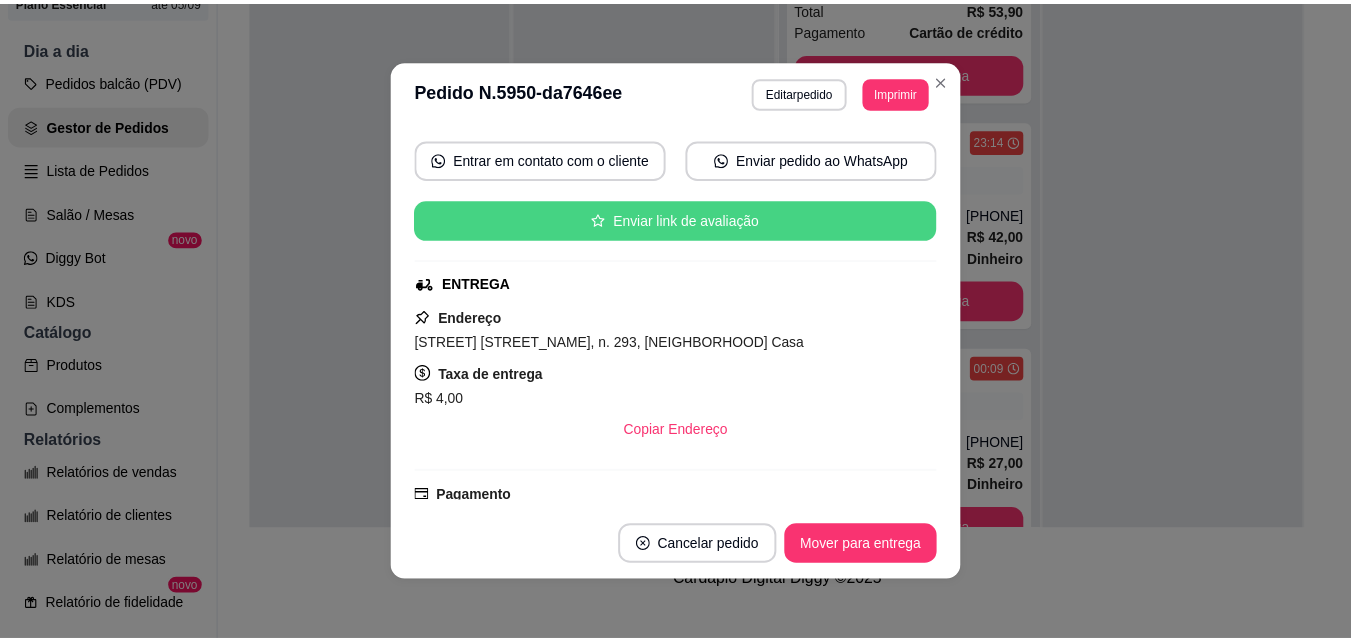 scroll, scrollTop: 300, scrollLeft: 0, axis: vertical 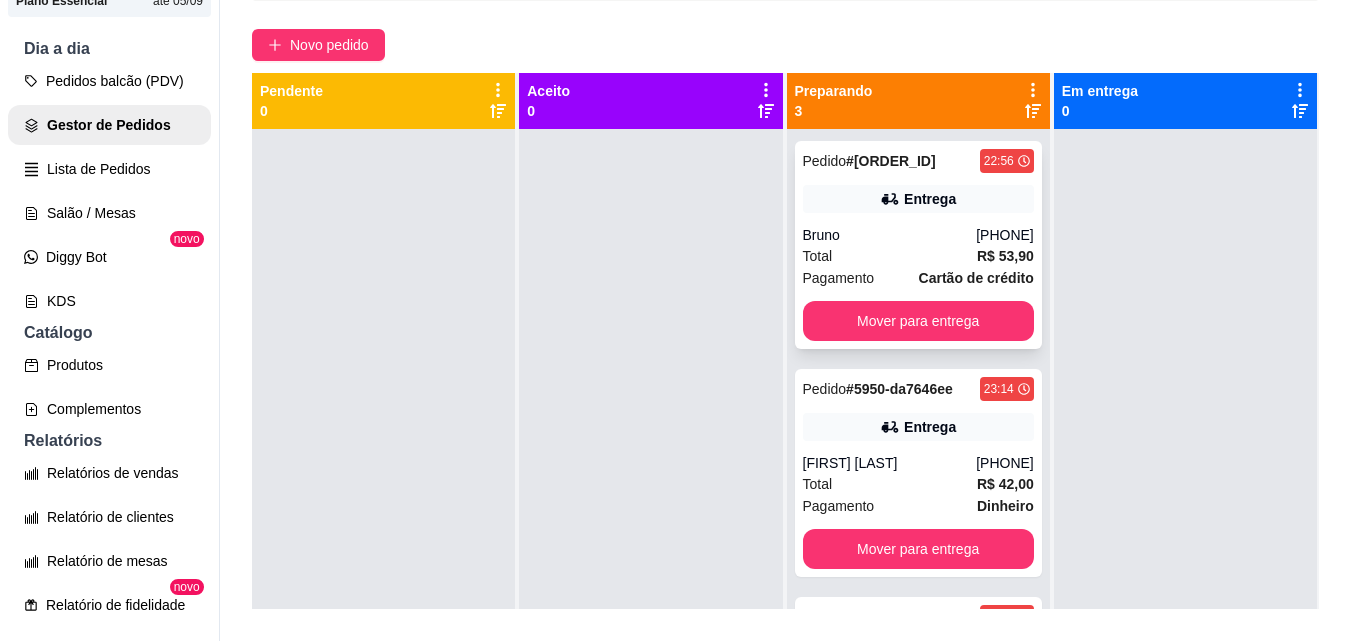 click on "Bruno" at bounding box center (890, 235) 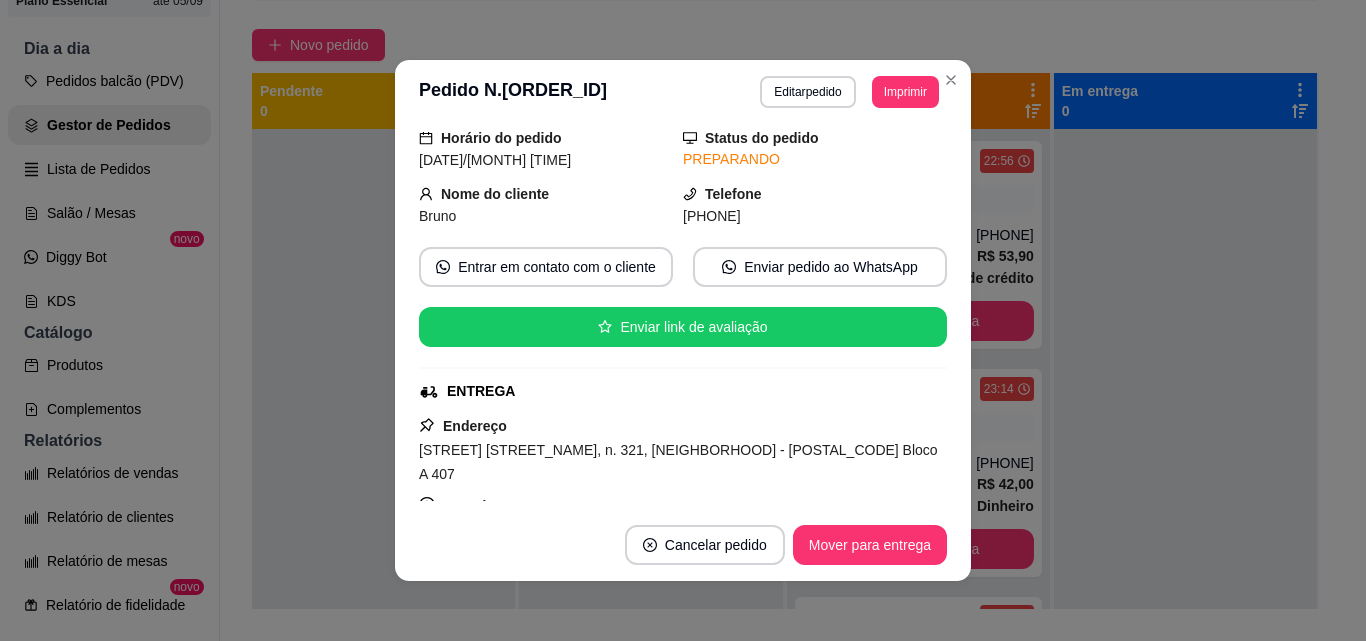 scroll, scrollTop: 200, scrollLeft: 0, axis: vertical 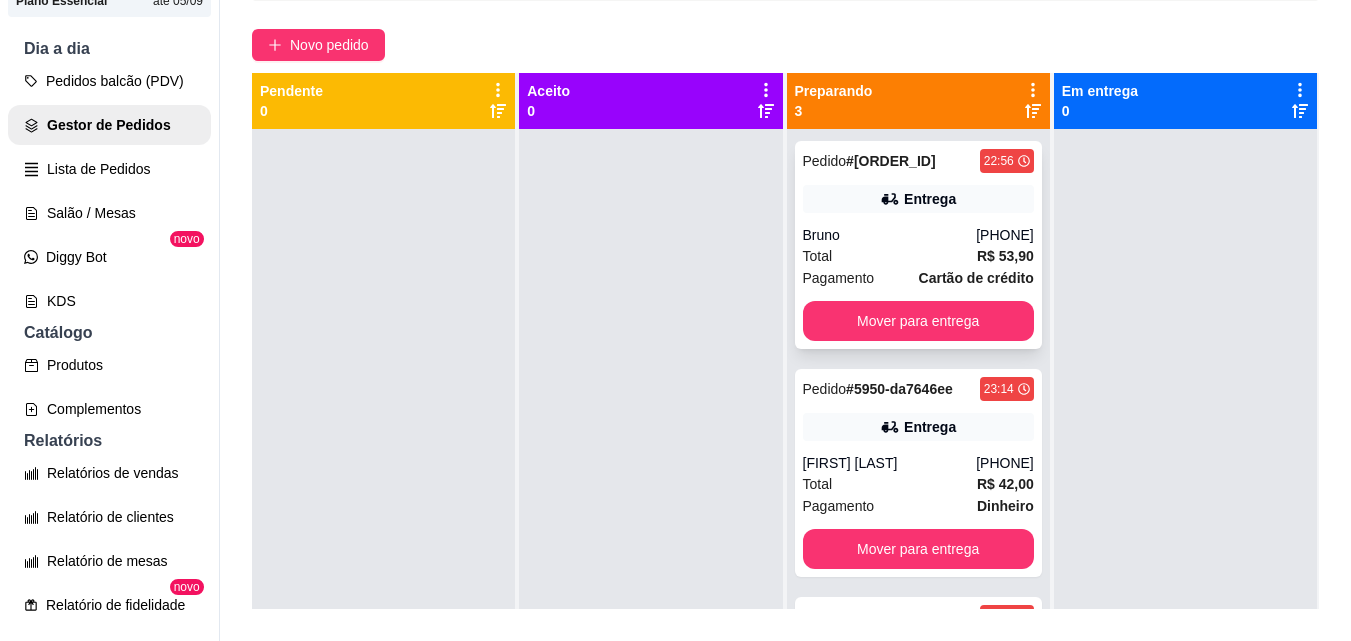 click on "Entrega" at bounding box center (918, 199) 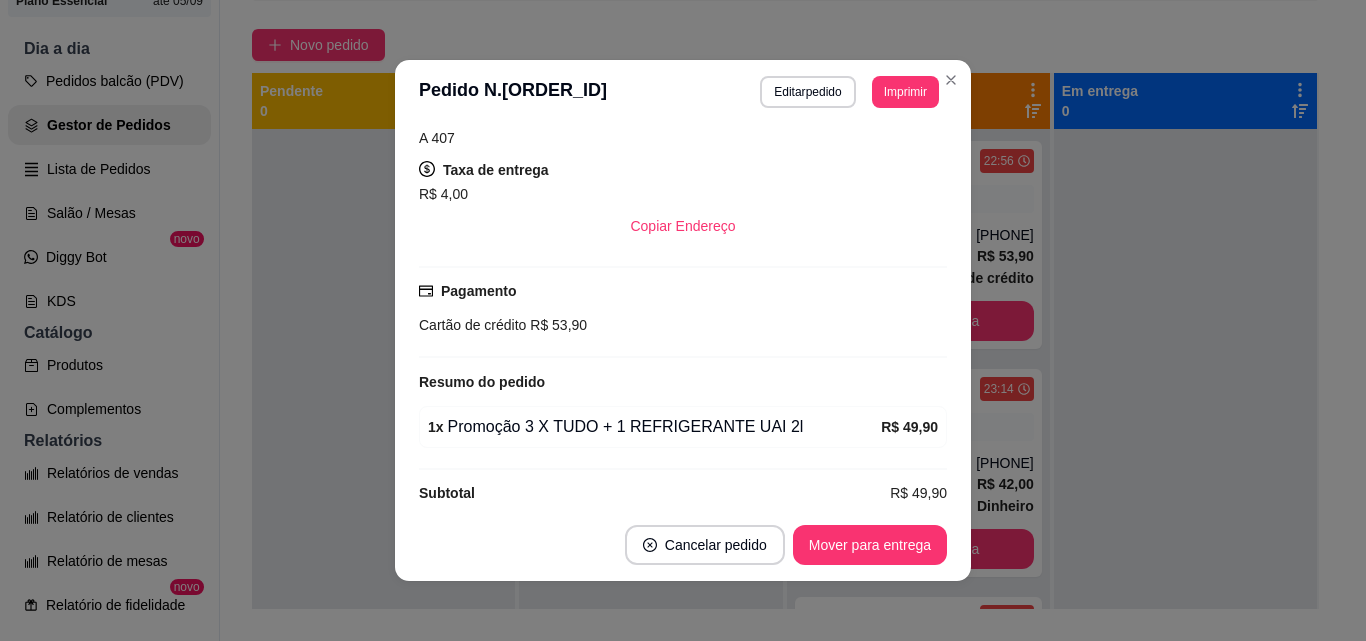 scroll, scrollTop: 408, scrollLeft: 0, axis: vertical 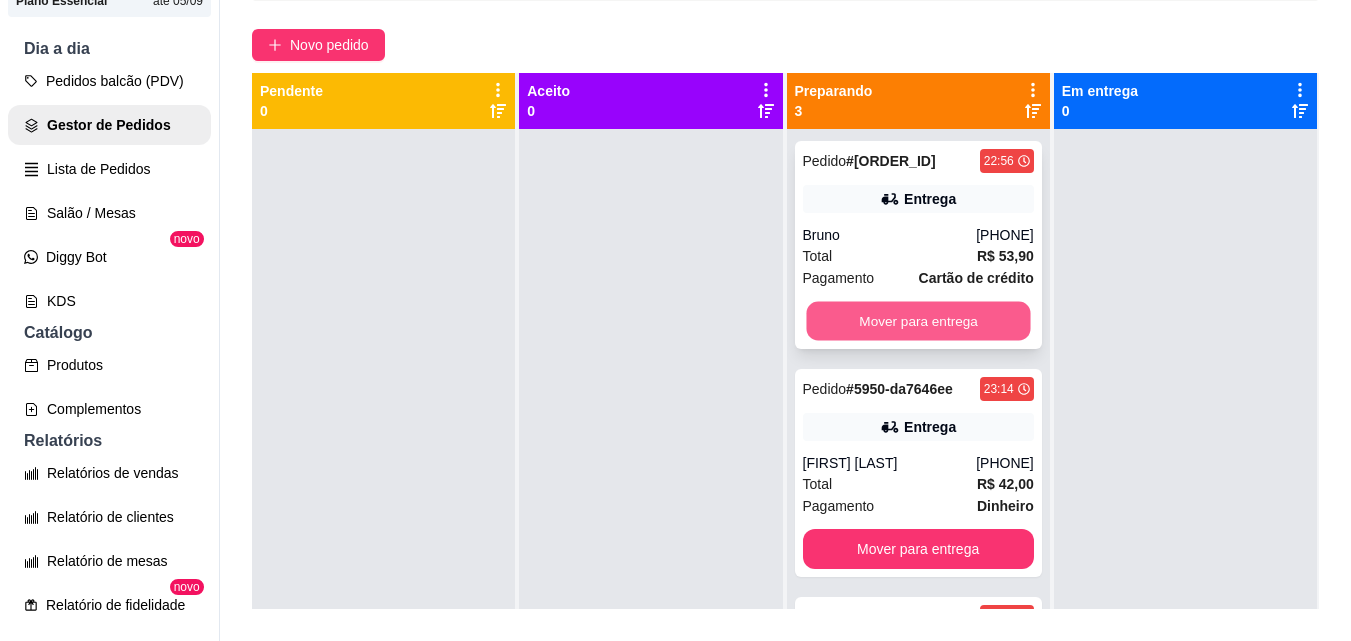 click on "Mover para entrega" at bounding box center [918, 321] 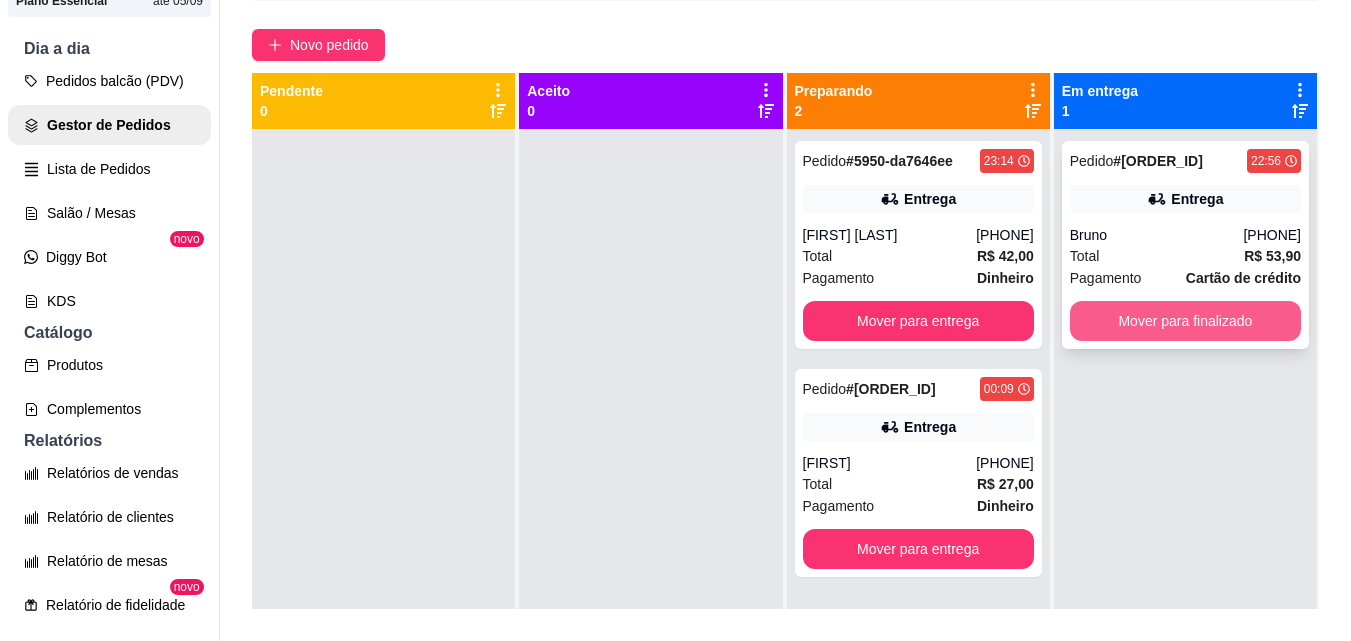click on "Mover para finalizado" at bounding box center [1185, 321] 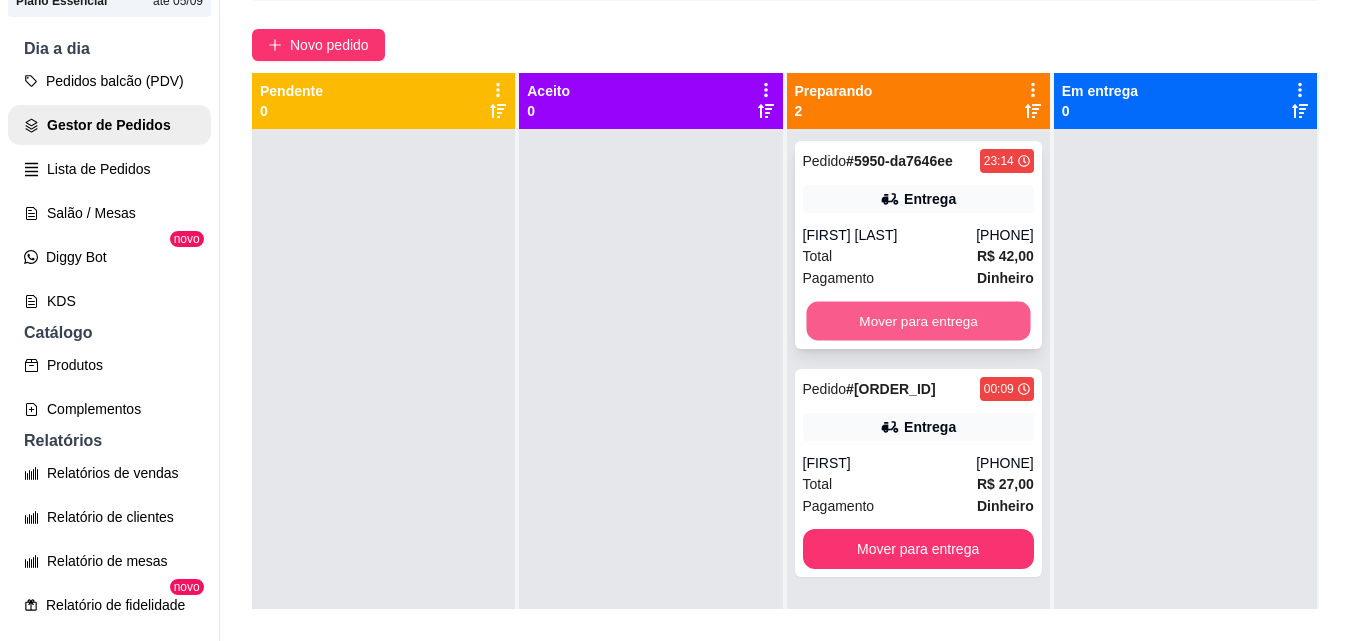 click on "Mover para entrega" at bounding box center (918, 321) 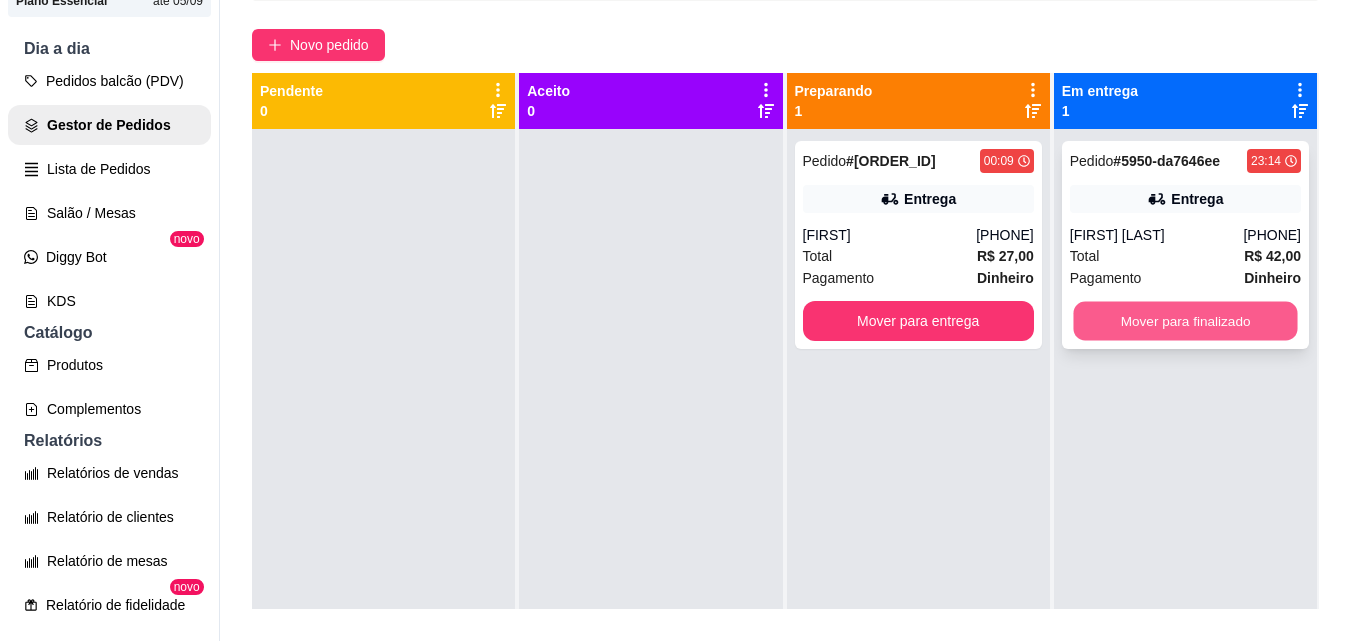 click on "Mover para finalizado" at bounding box center [1185, 321] 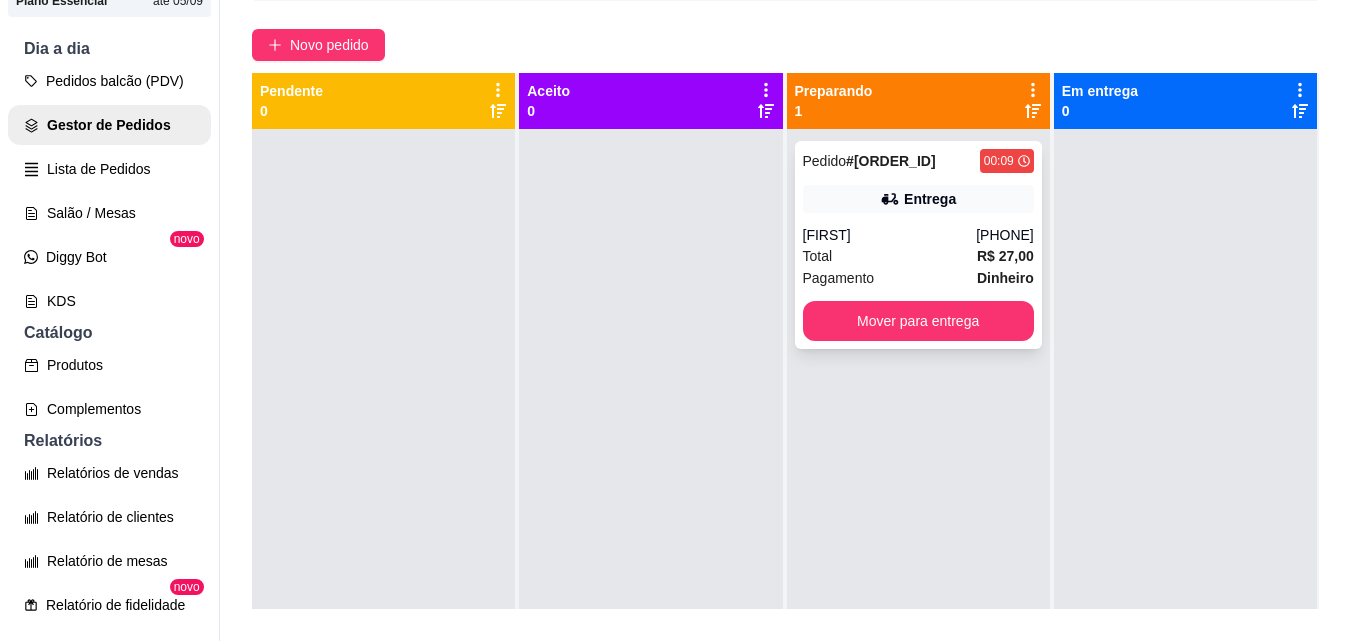 click on "Pedido  #[ORDER_ID] [TIME] Entrega [FIRST]  [PHONE] Total R$ 27,00 Pagamento Dinheiro Mover para entrega" at bounding box center [918, 245] 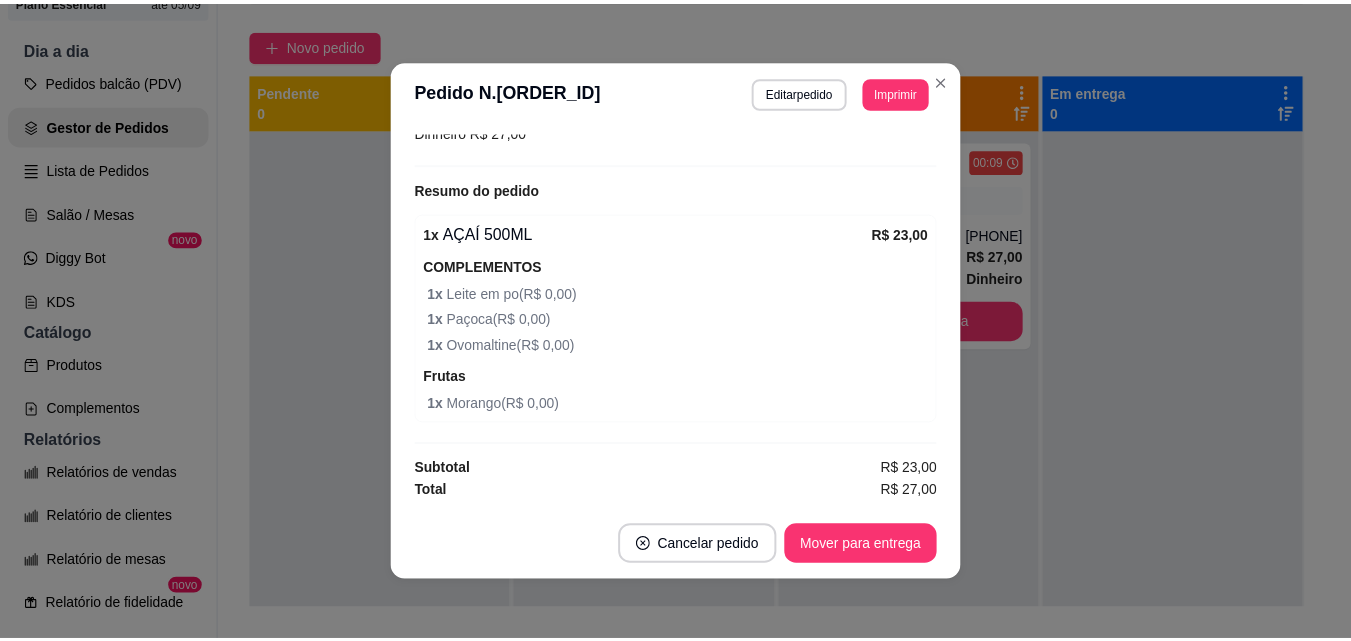 scroll, scrollTop: 476, scrollLeft: 0, axis: vertical 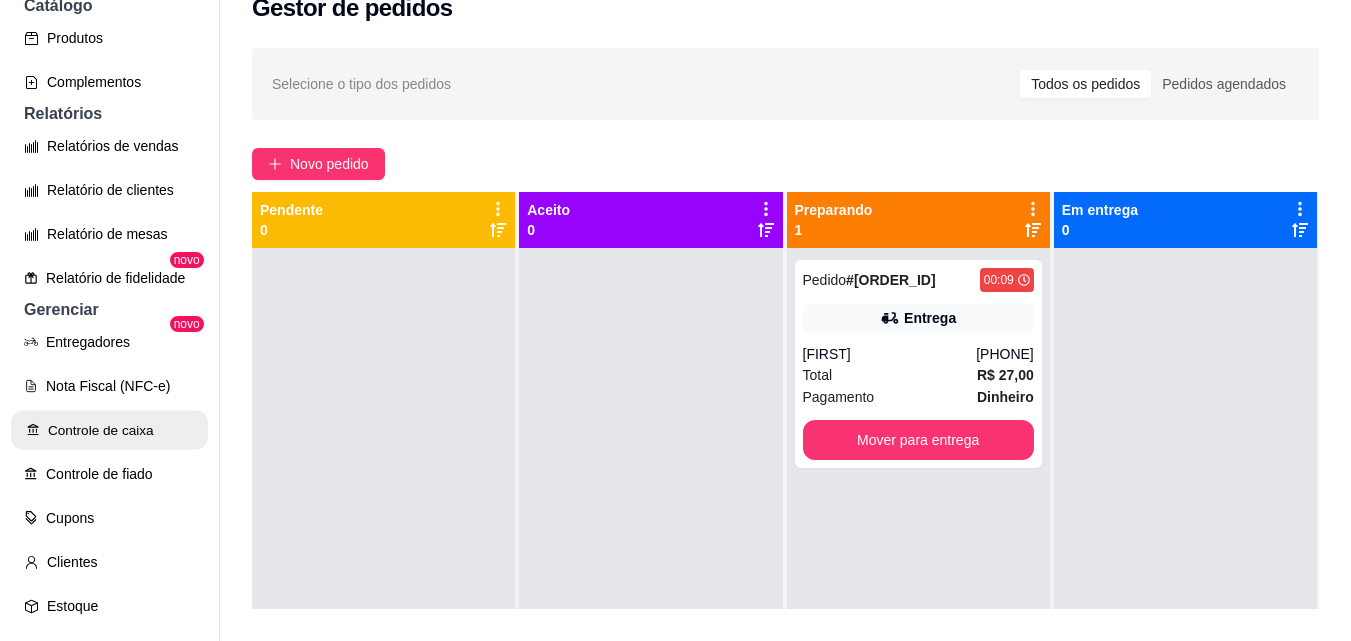 click on "Controle de caixa" at bounding box center (109, 430) 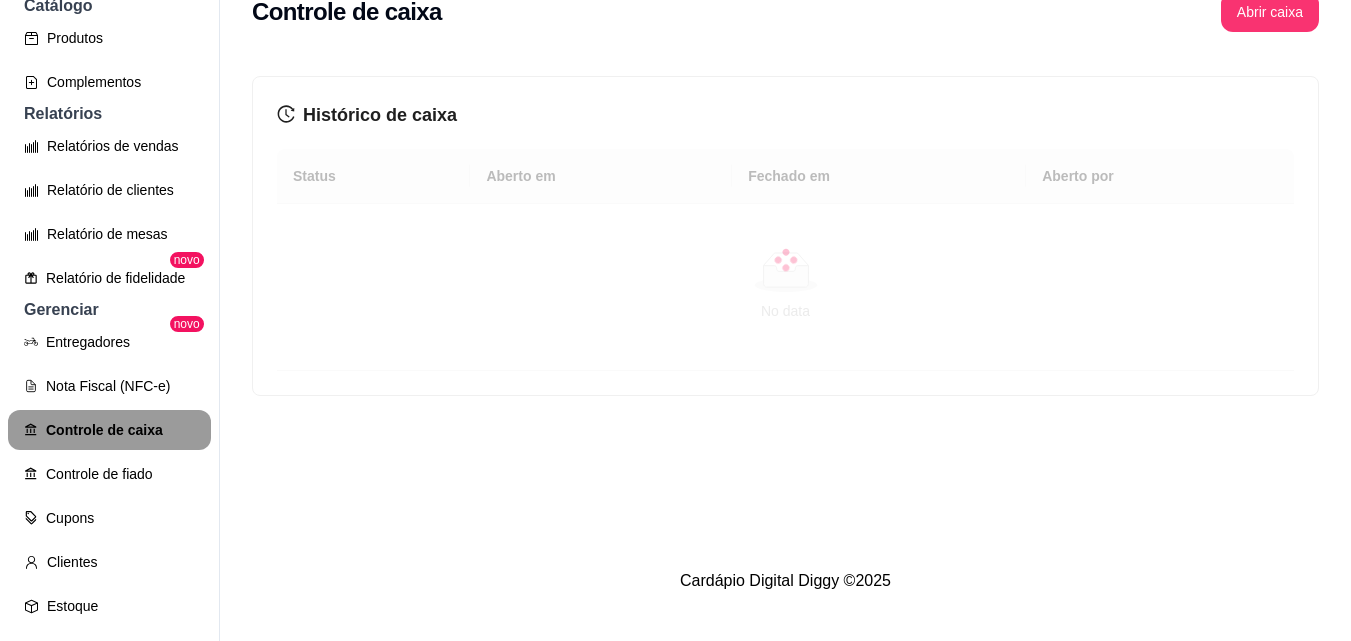 scroll, scrollTop: 0, scrollLeft: 0, axis: both 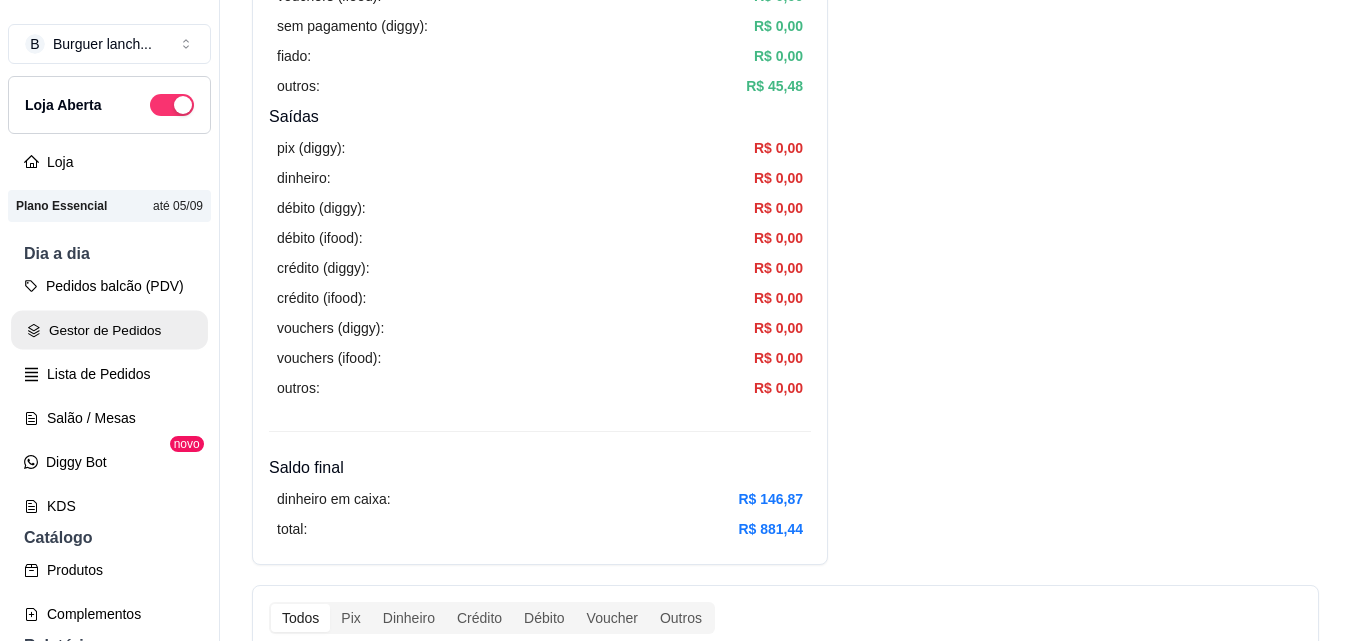 click on "Gestor de Pedidos" at bounding box center [109, 330] 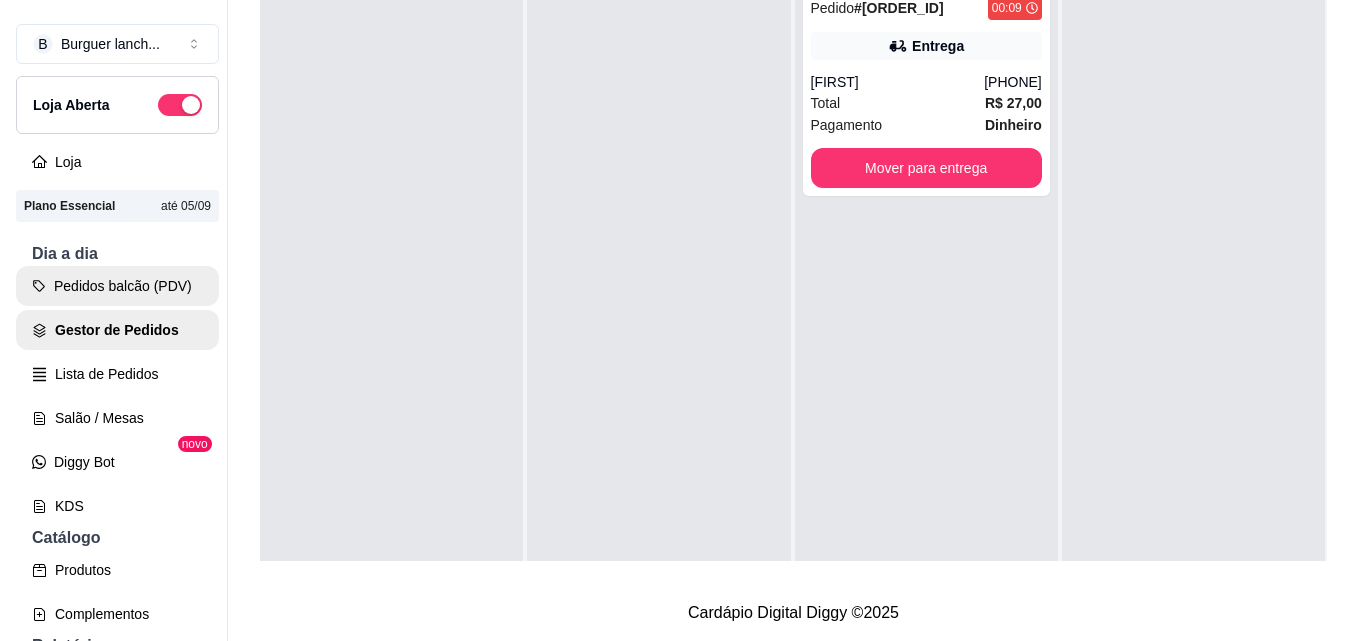 scroll, scrollTop: 0, scrollLeft: 0, axis: both 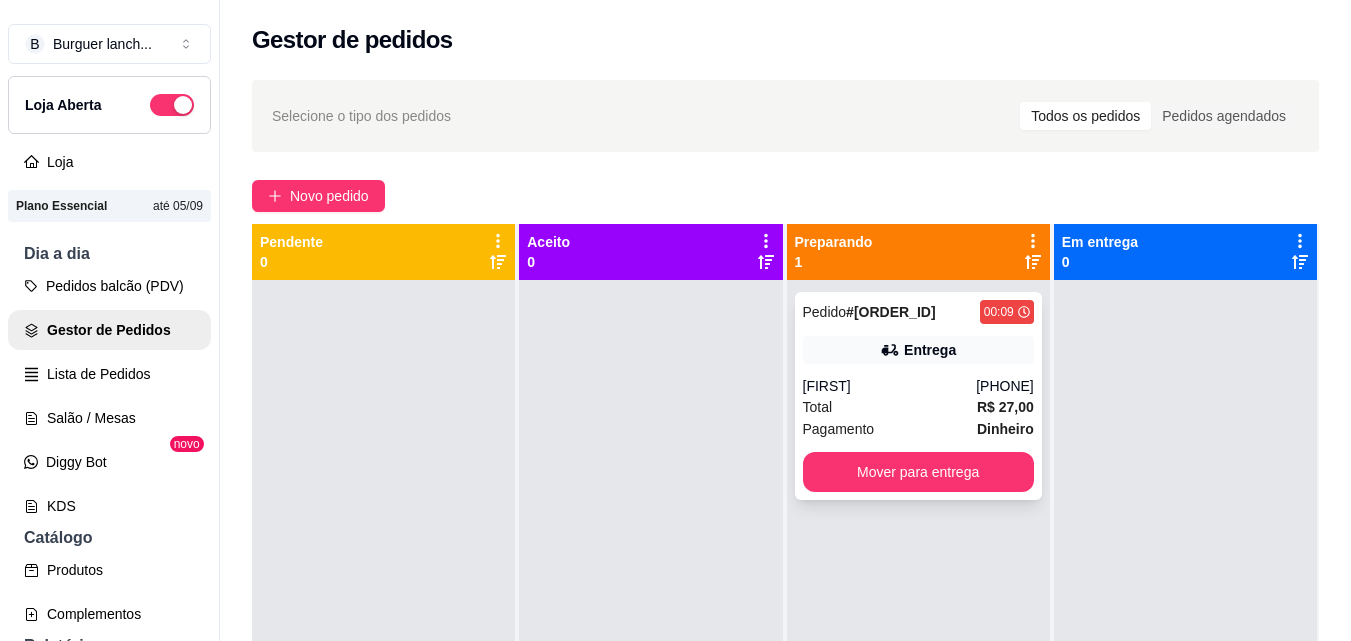 click on "Pedido  #[ORDER_ID] [TIME] Entrega [FIRST]  [PHONE] Total R$ 27,00 Pagamento Dinheiro Mover para entrega" at bounding box center [918, 396] 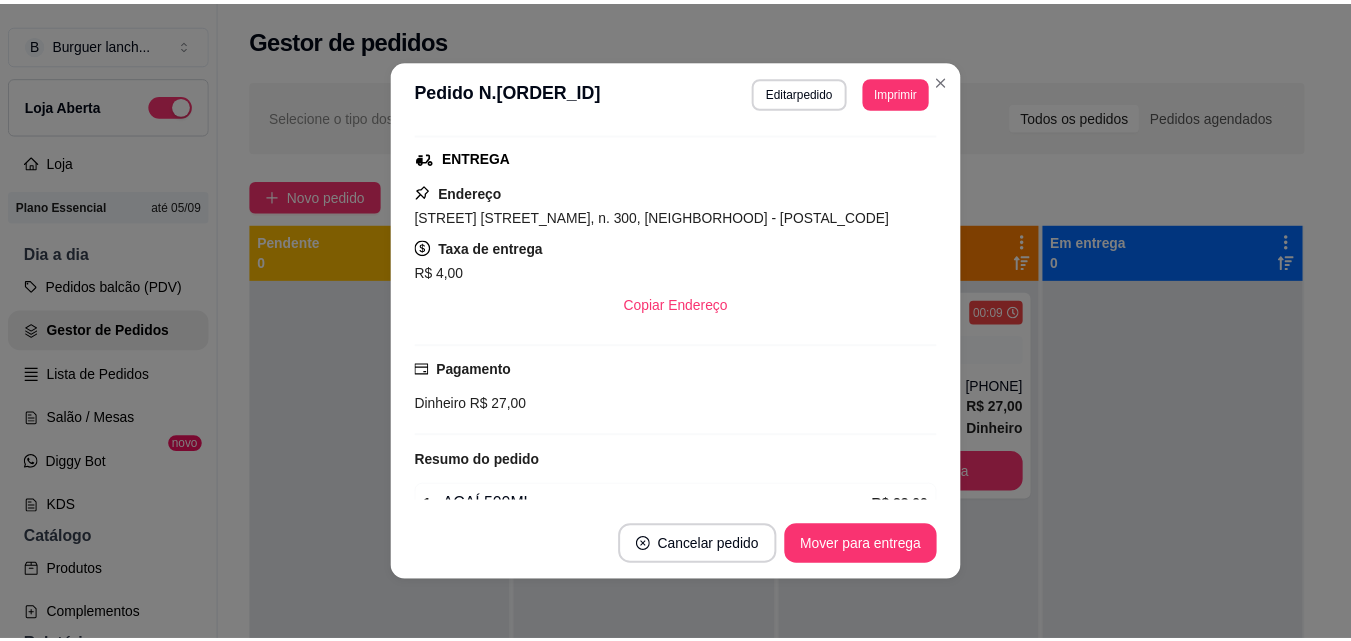 scroll, scrollTop: 300, scrollLeft: 0, axis: vertical 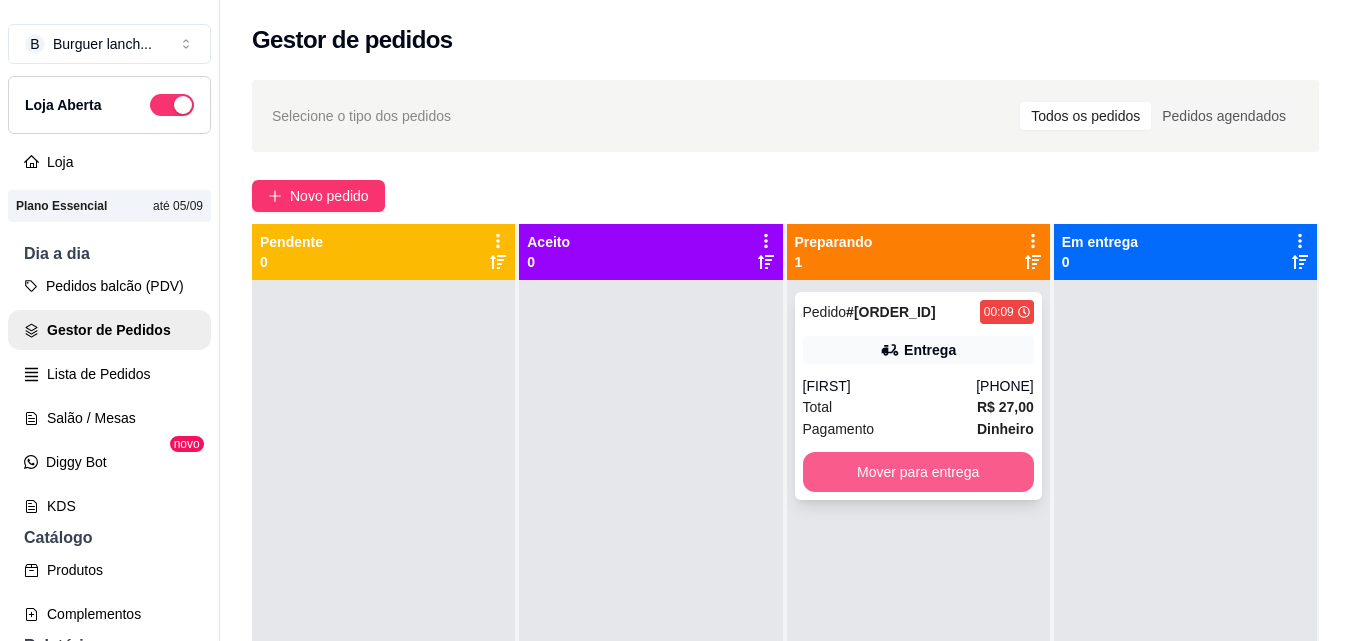 click on "Mover para entrega" at bounding box center (918, 472) 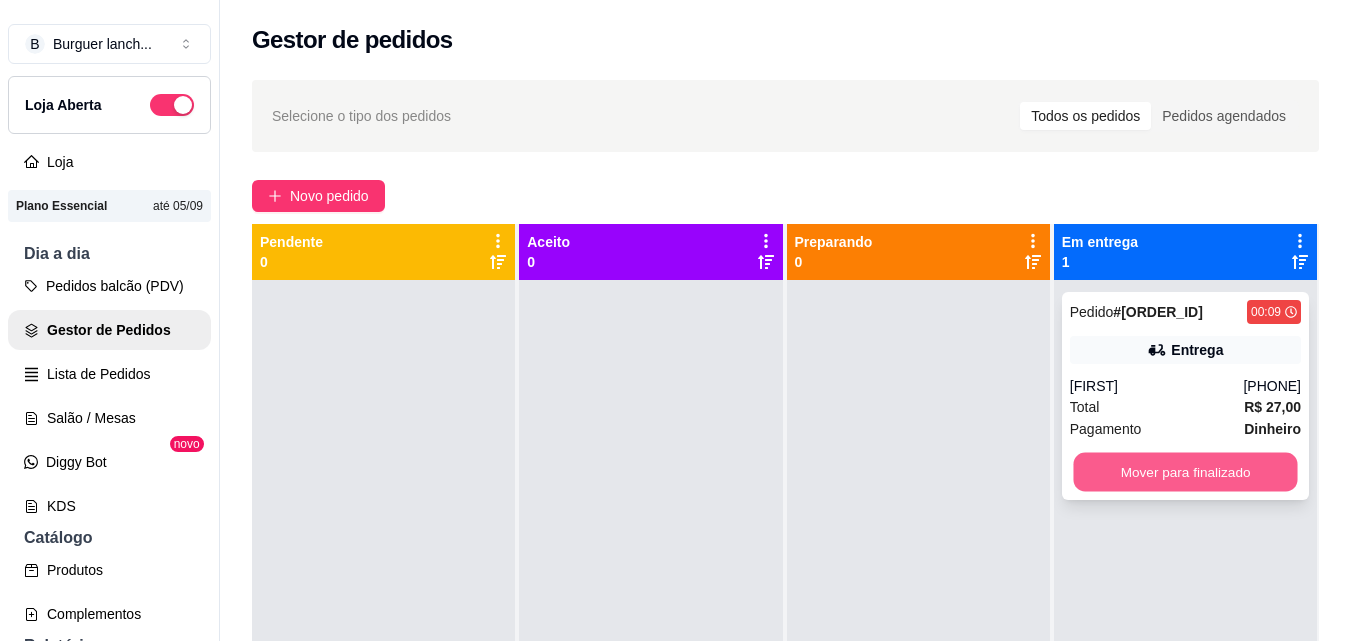 click on "Mover para finalizado" at bounding box center [1185, 472] 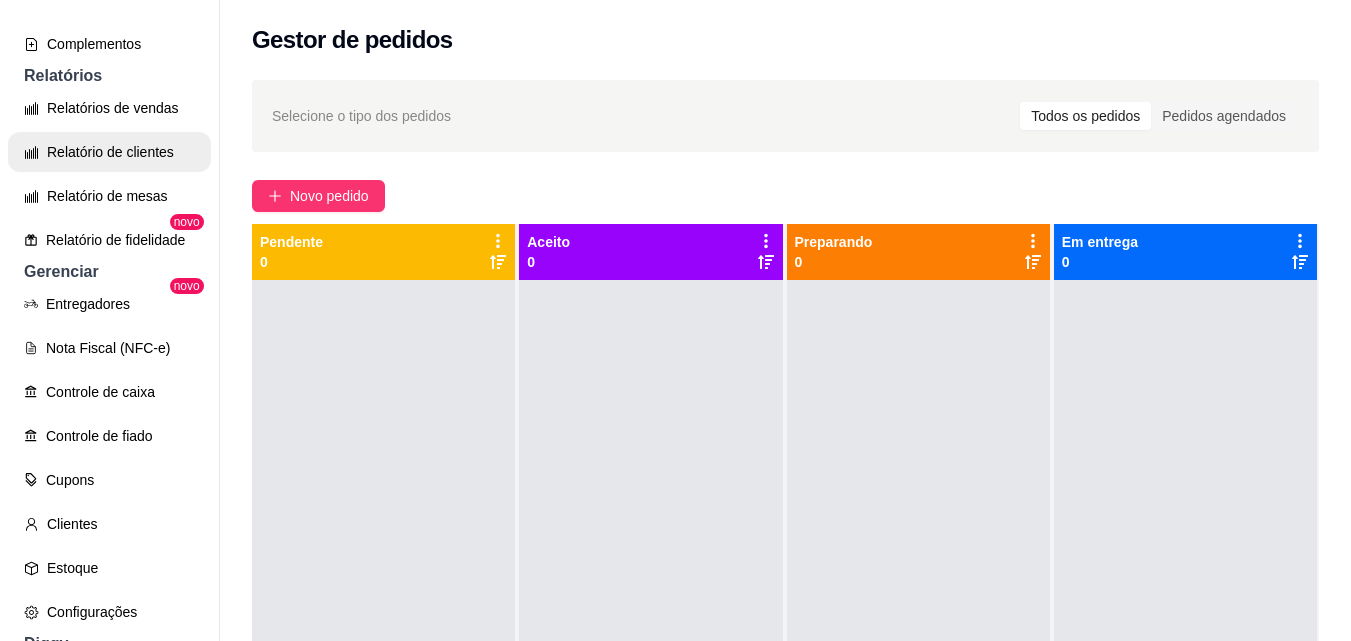 scroll, scrollTop: 600, scrollLeft: 0, axis: vertical 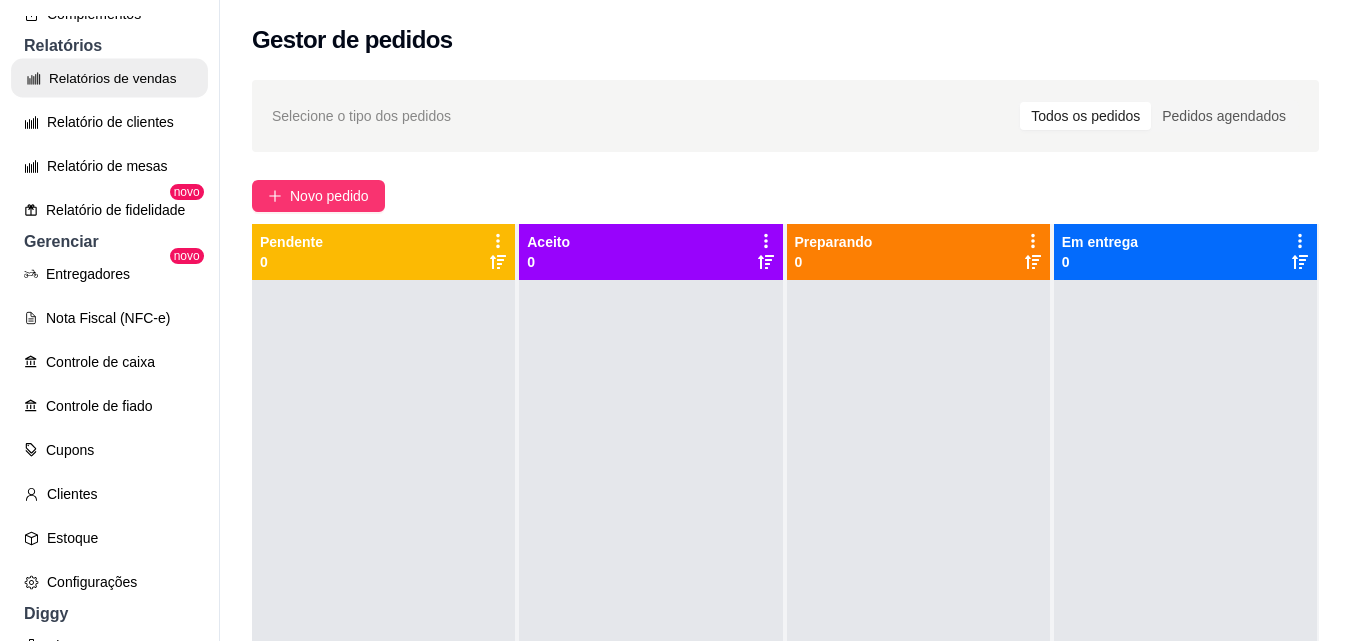 click on "Relatórios de vendas" at bounding box center (109, 78) 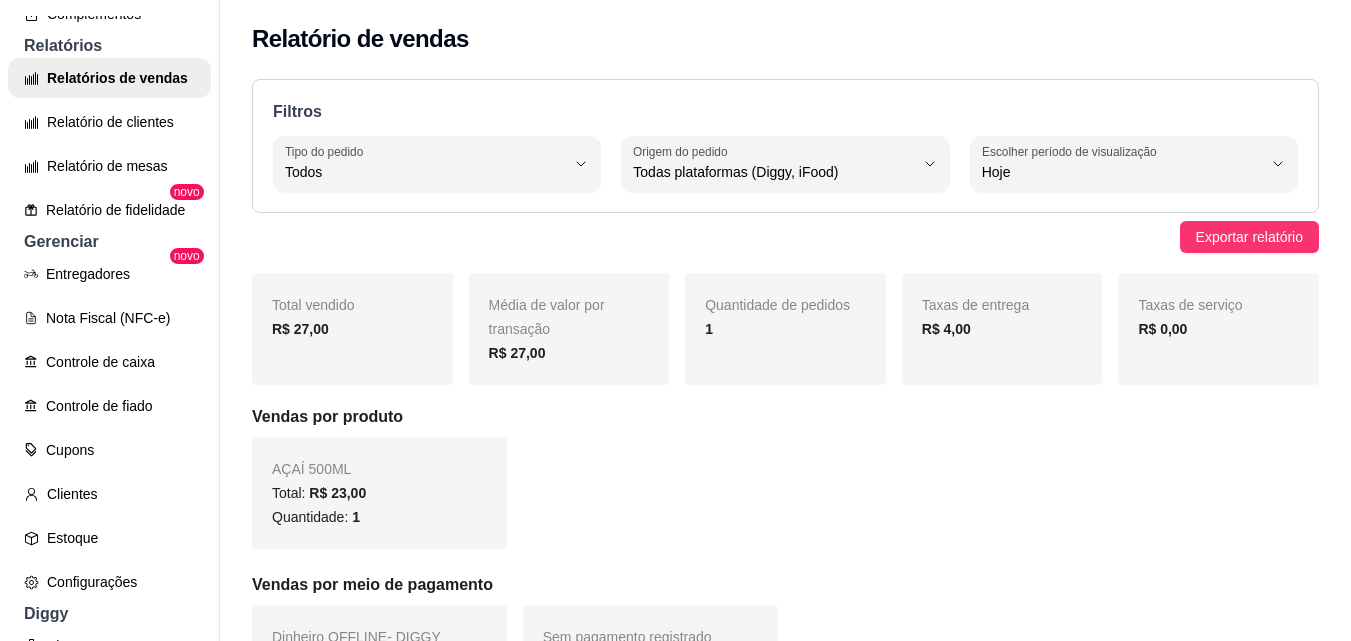 scroll, scrollTop: 0, scrollLeft: 0, axis: both 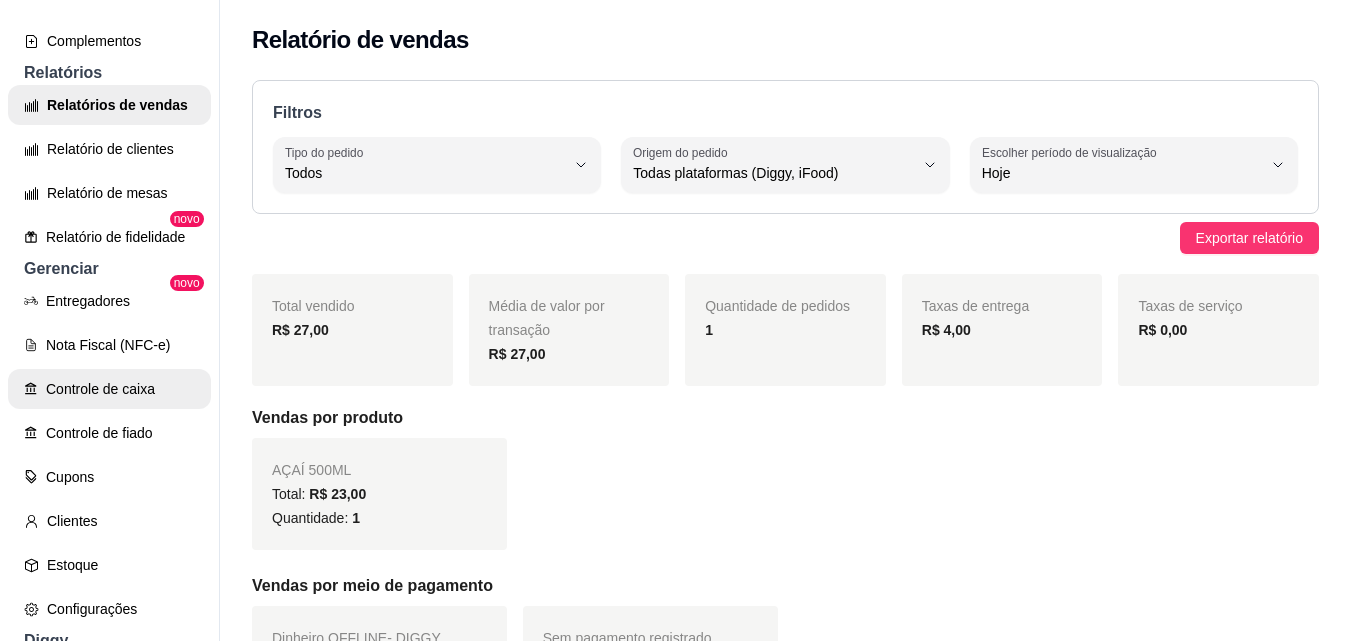 click on "Controle de caixa" at bounding box center [109, 389] 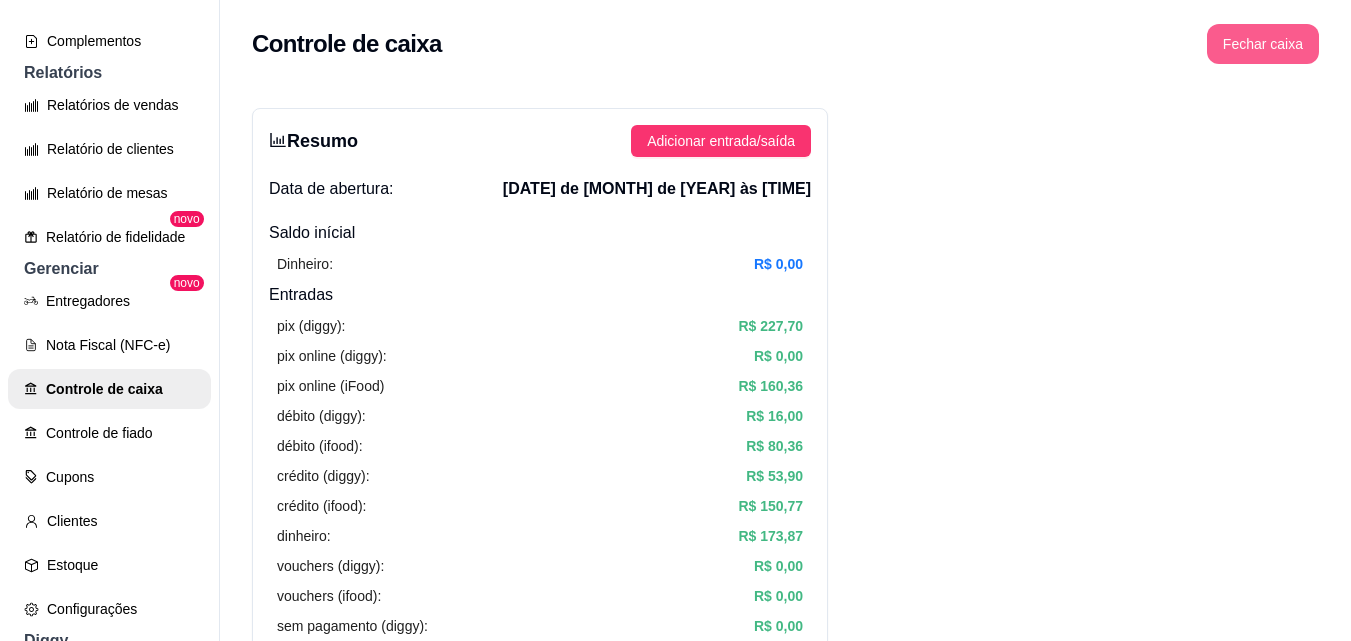 click on "Fechar caixa" at bounding box center [1263, 44] 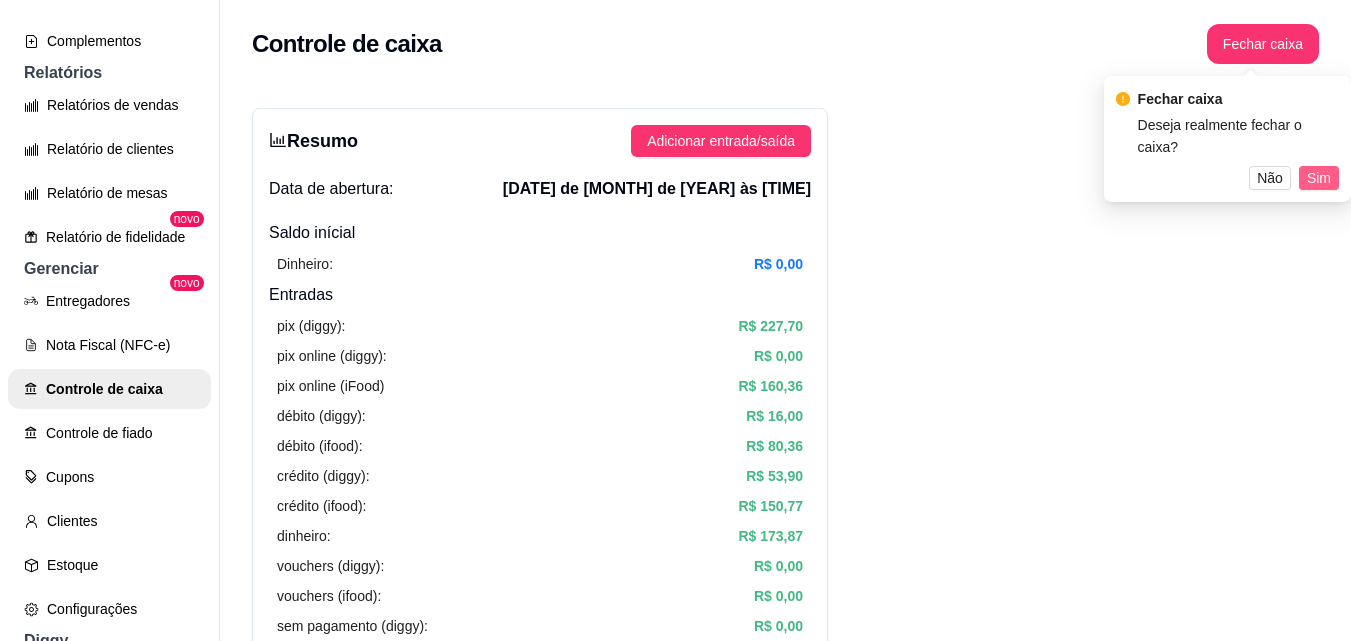 click on "Sim" at bounding box center (1319, 178) 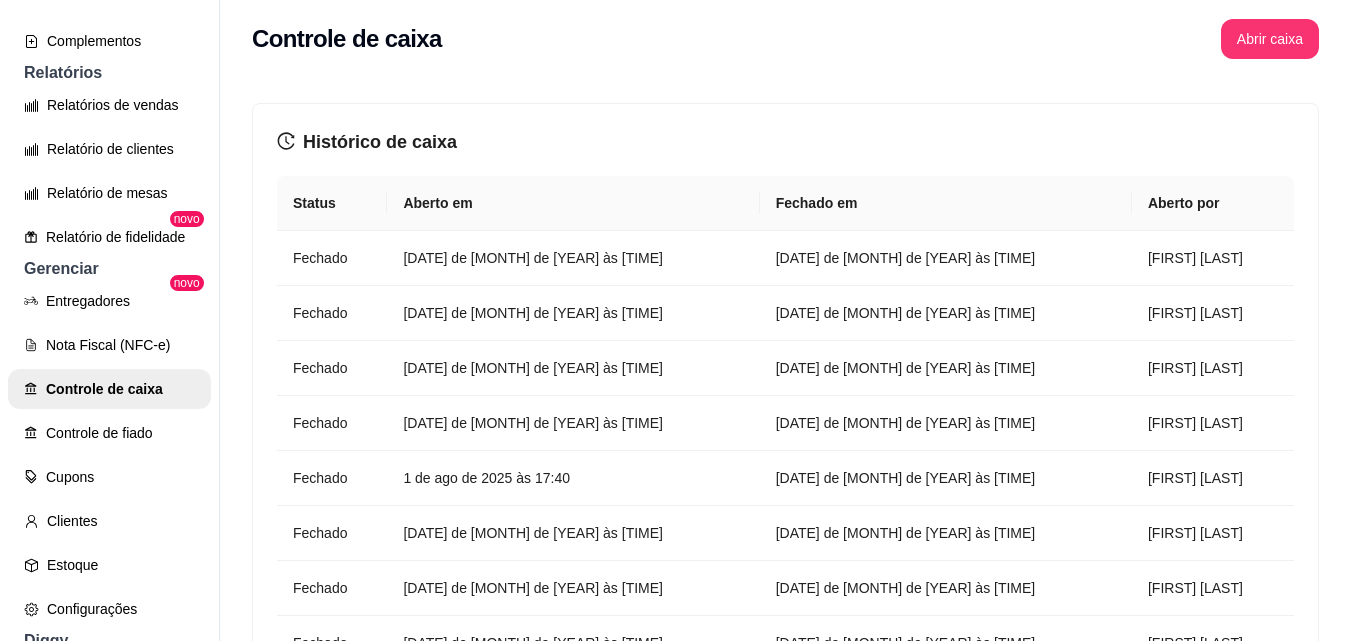 scroll, scrollTop: 0, scrollLeft: 0, axis: both 